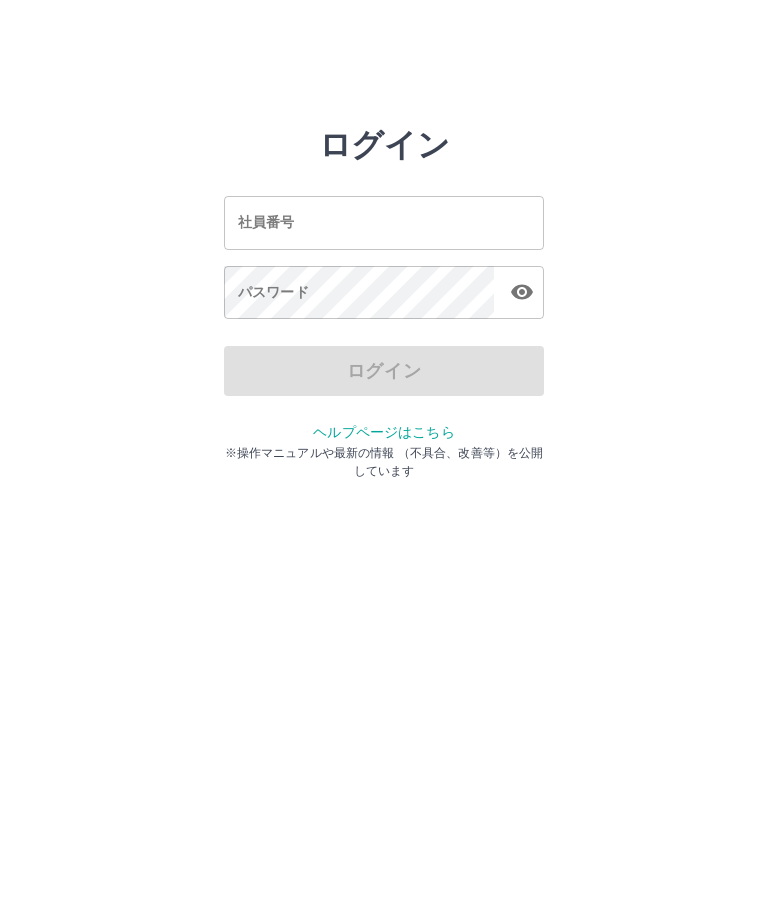 scroll, scrollTop: 0, scrollLeft: 0, axis: both 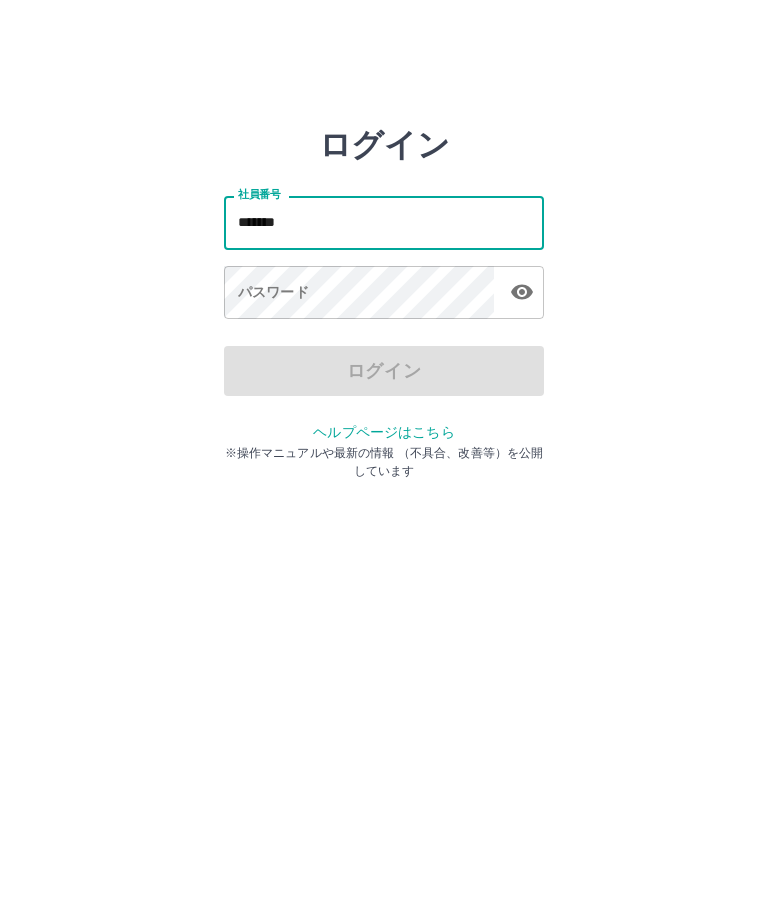 type on "*******" 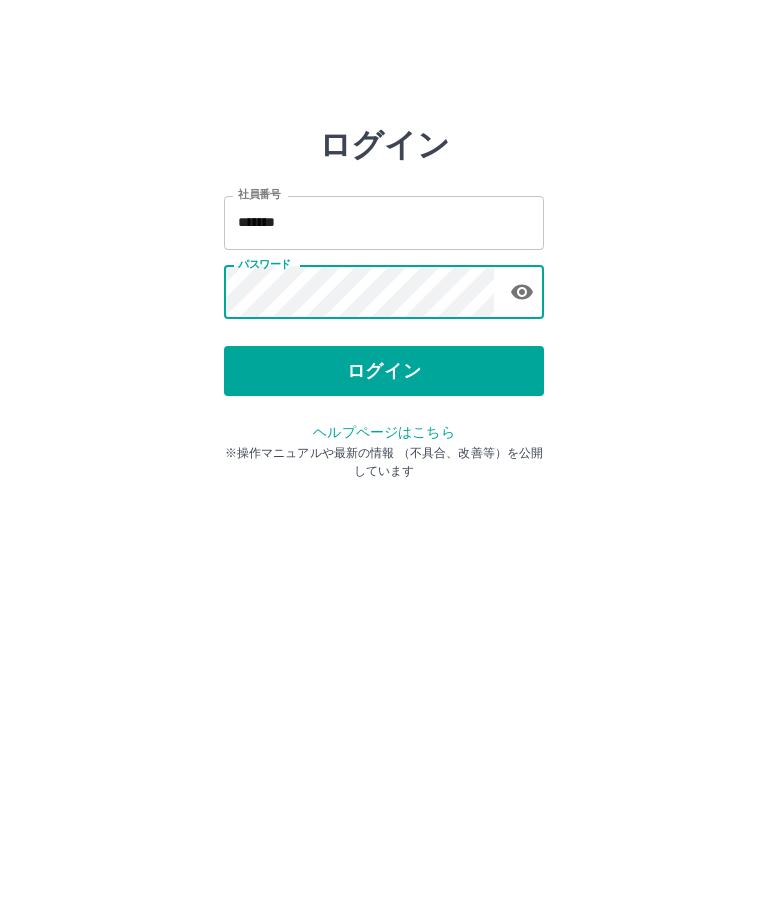 click on "ログイン" at bounding box center [384, 371] 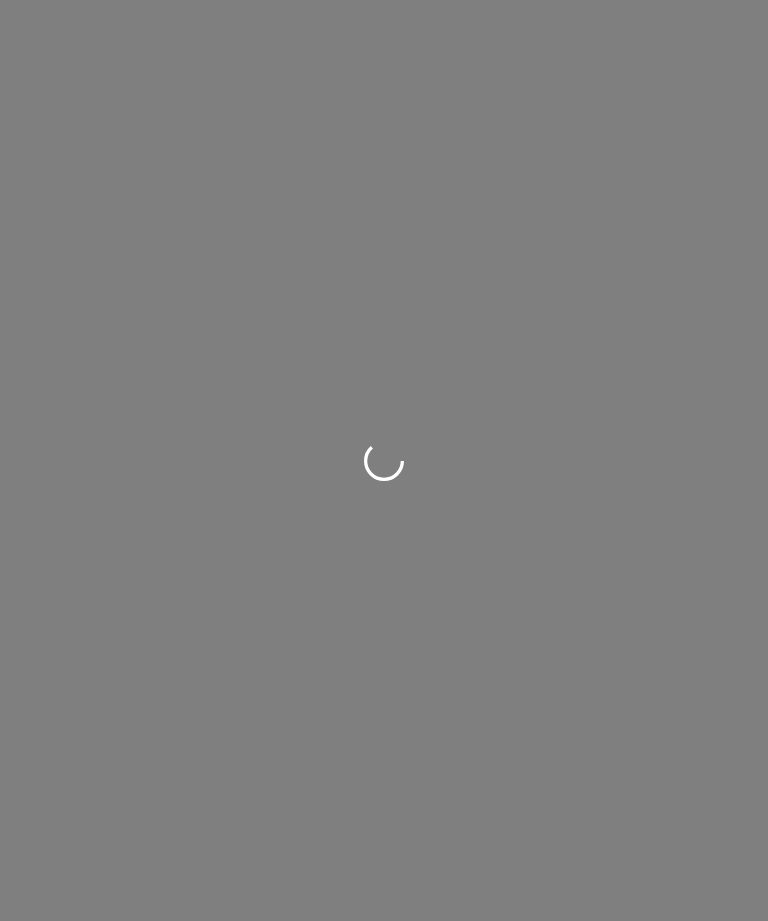 scroll, scrollTop: 0, scrollLeft: 0, axis: both 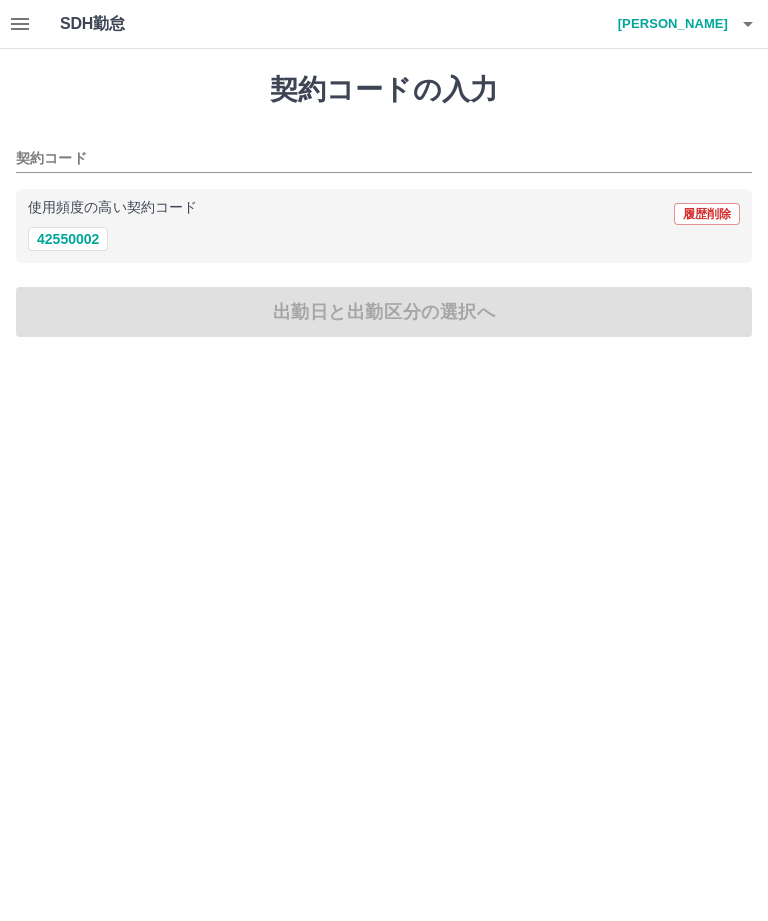 click on "42550002" at bounding box center [68, 239] 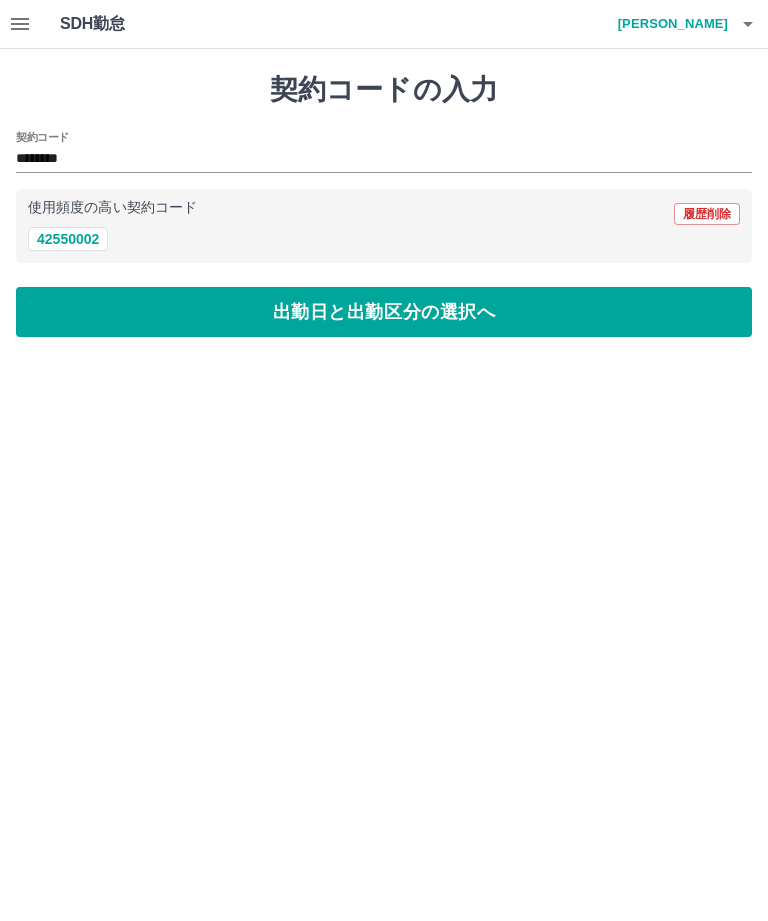 click on "出勤日と出勤区分の選択へ" at bounding box center (384, 312) 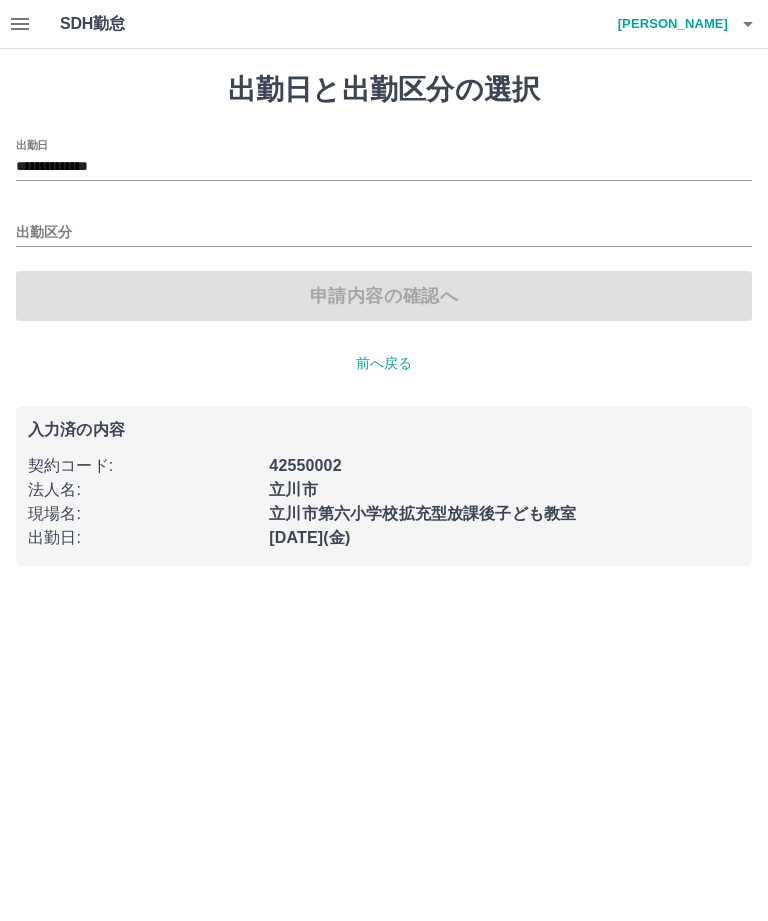 click on "出勤区分" at bounding box center (384, 233) 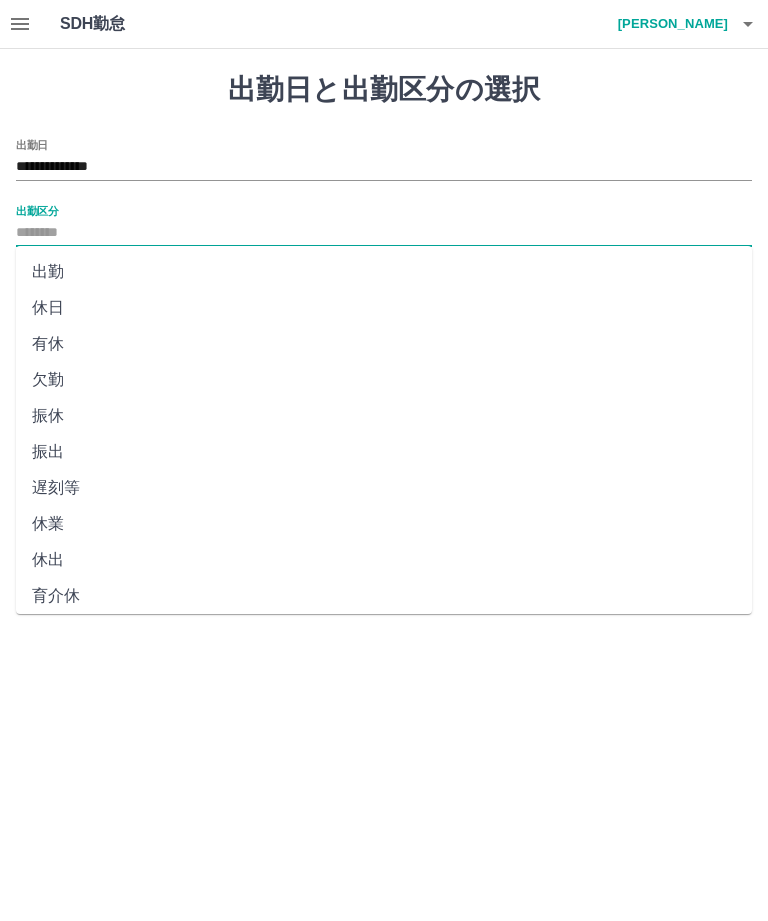 click on "出勤" at bounding box center [384, 272] 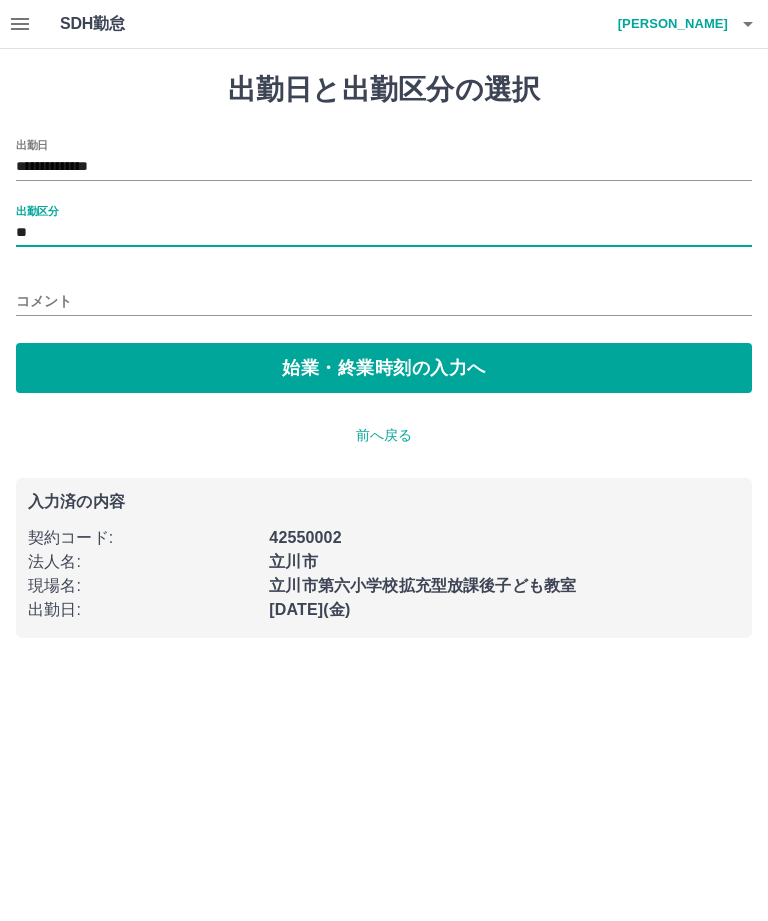 click on "始業・終業時刻の入力へ" at bounding box center [384, 368] 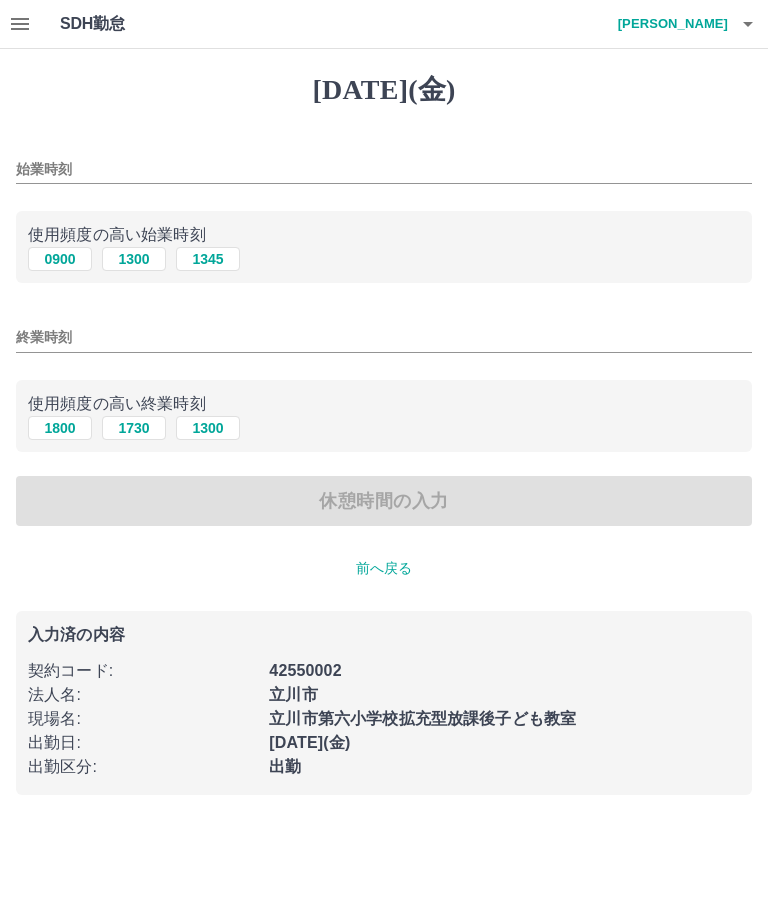 click on "1300" at bounding box center [134, 259] 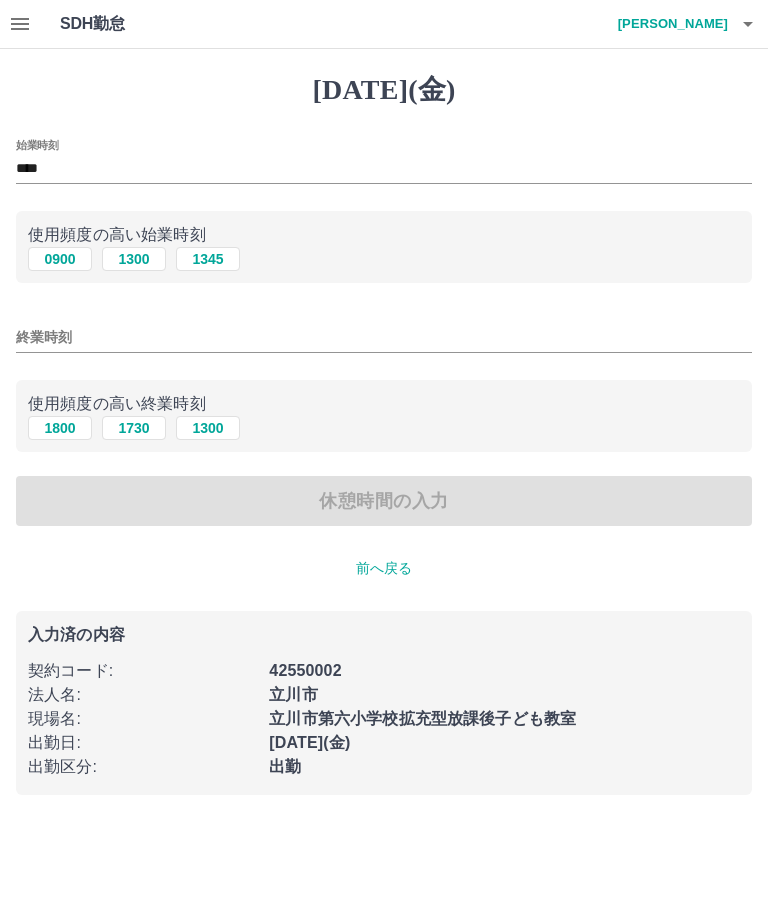 click on "1730" at bounding box center [134, 428] 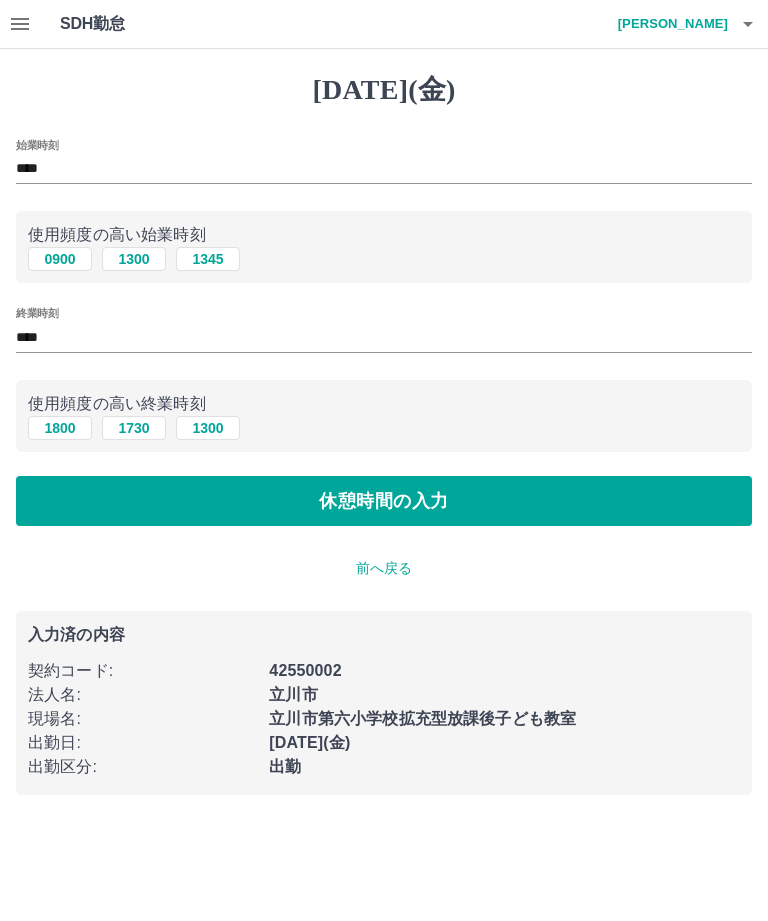 click on "休憩時間の入力" at bounding box center [384, 501] 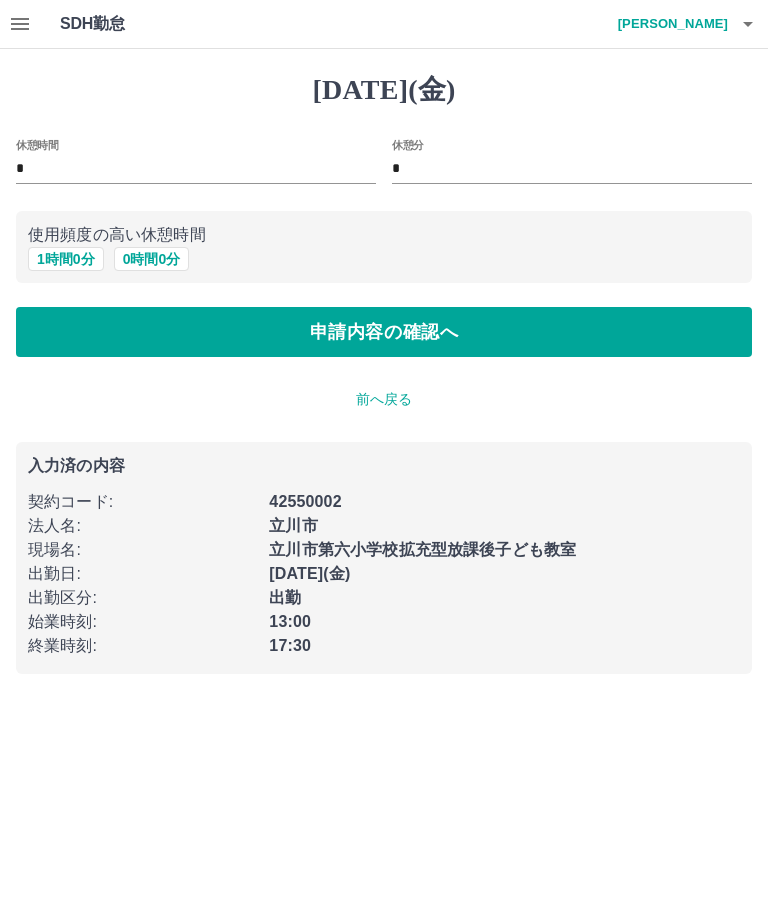 click on "0 時間 0 分" at bounding box center [152, 259] 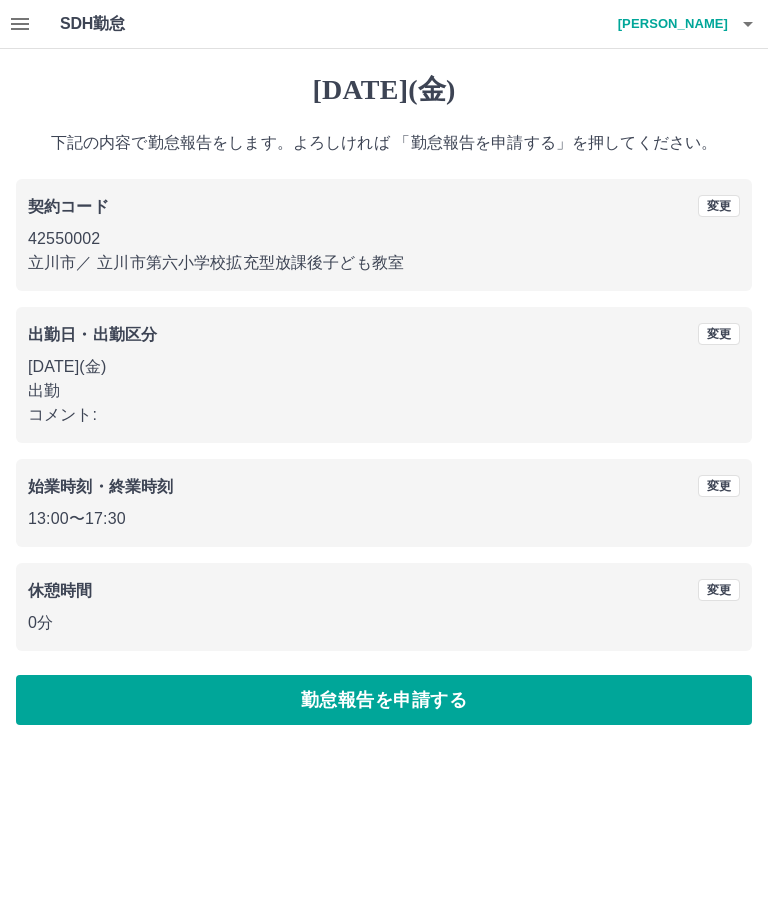 click on "勤怠報告を申請する" at bounding box center (384, 700) 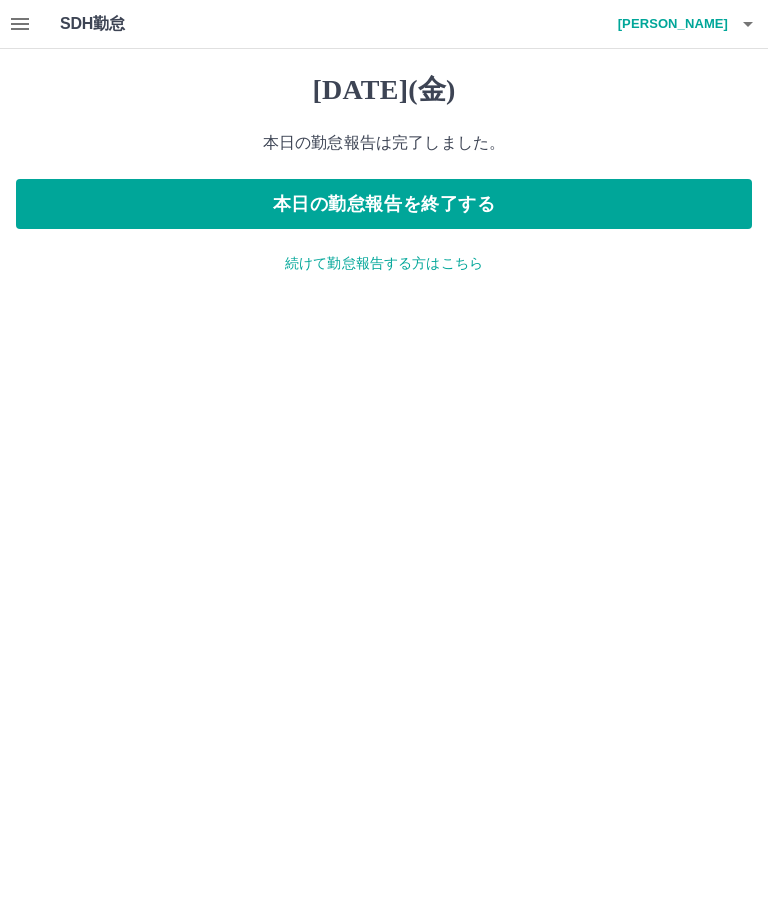 click on "本日の勤怠報告を終了する" at bounding box center [384, 204] 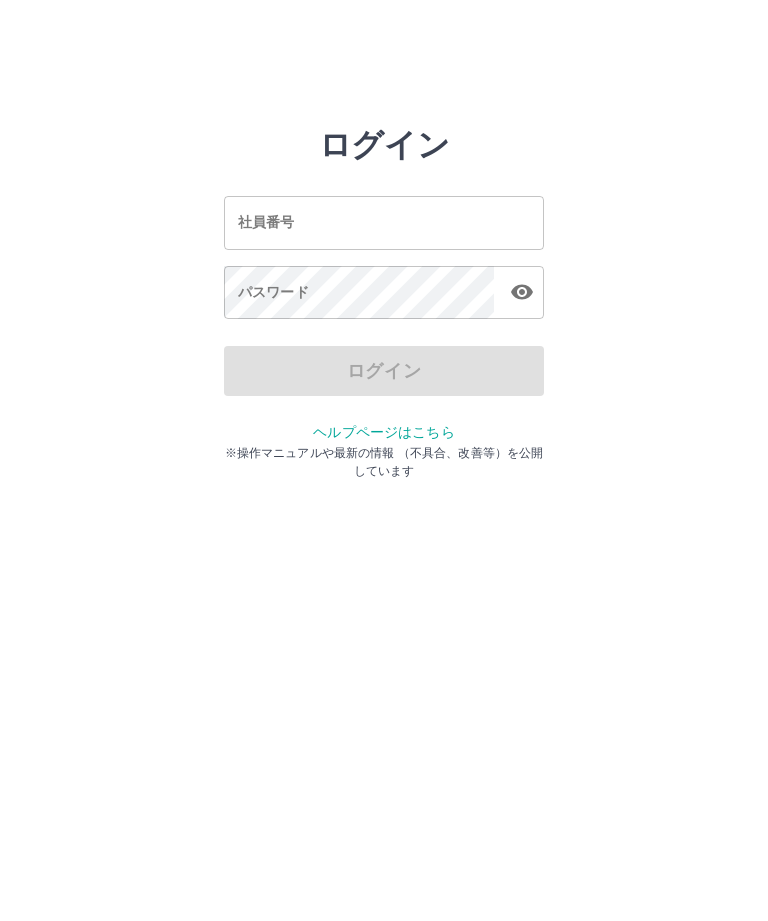 scroll, scrollTop: 0, scrollLeft: 0, axis: both 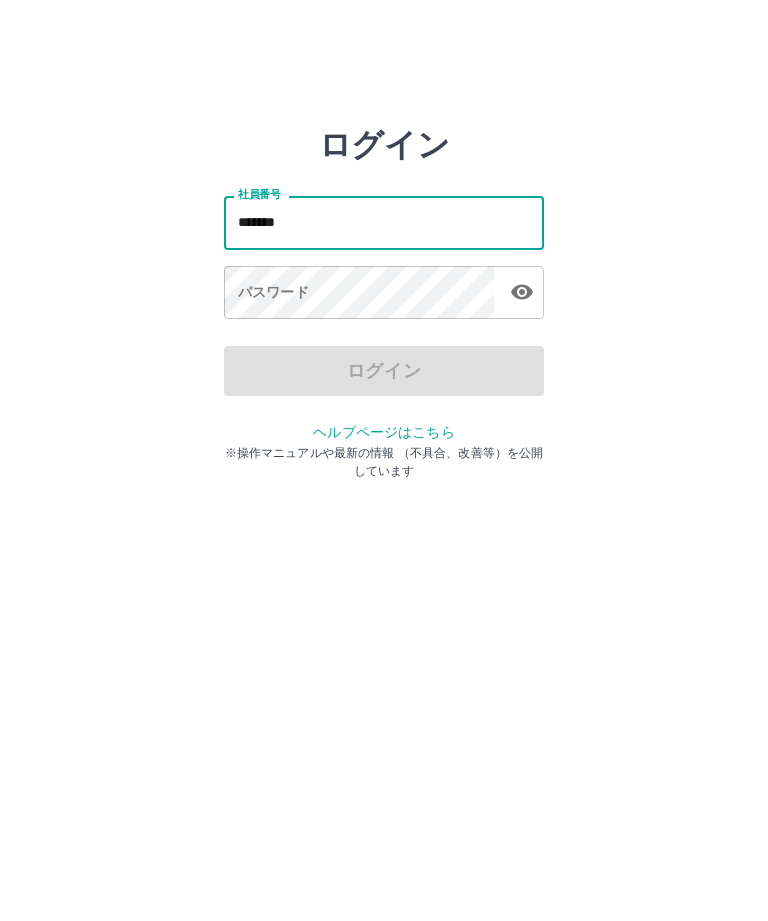 type on "*******" 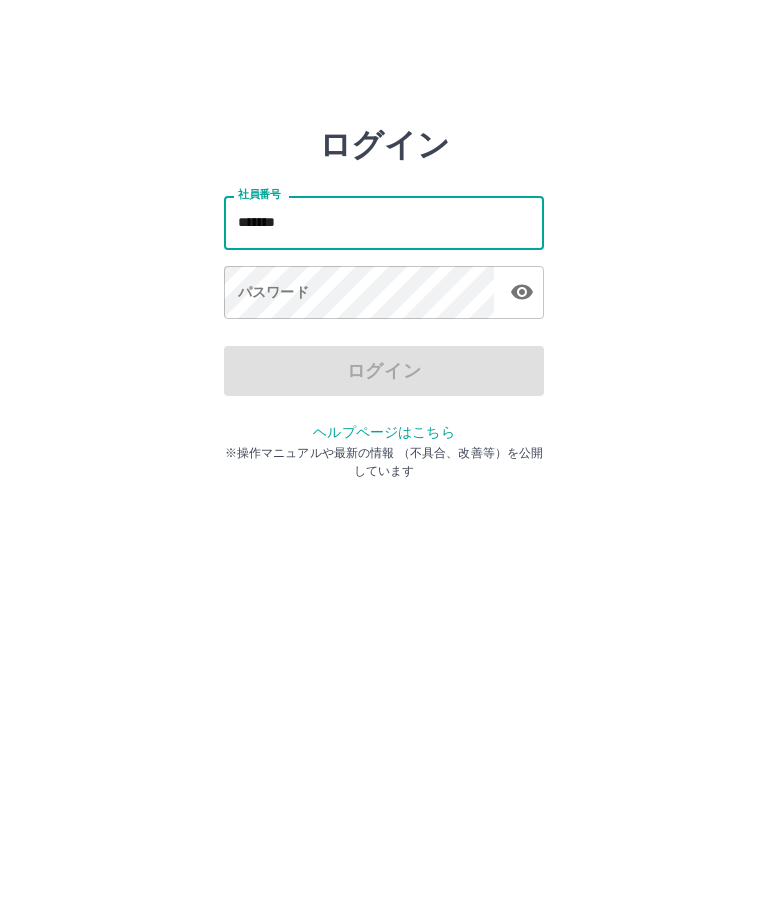 click on "パスワード パスワード" at bounding box center [384, 294] 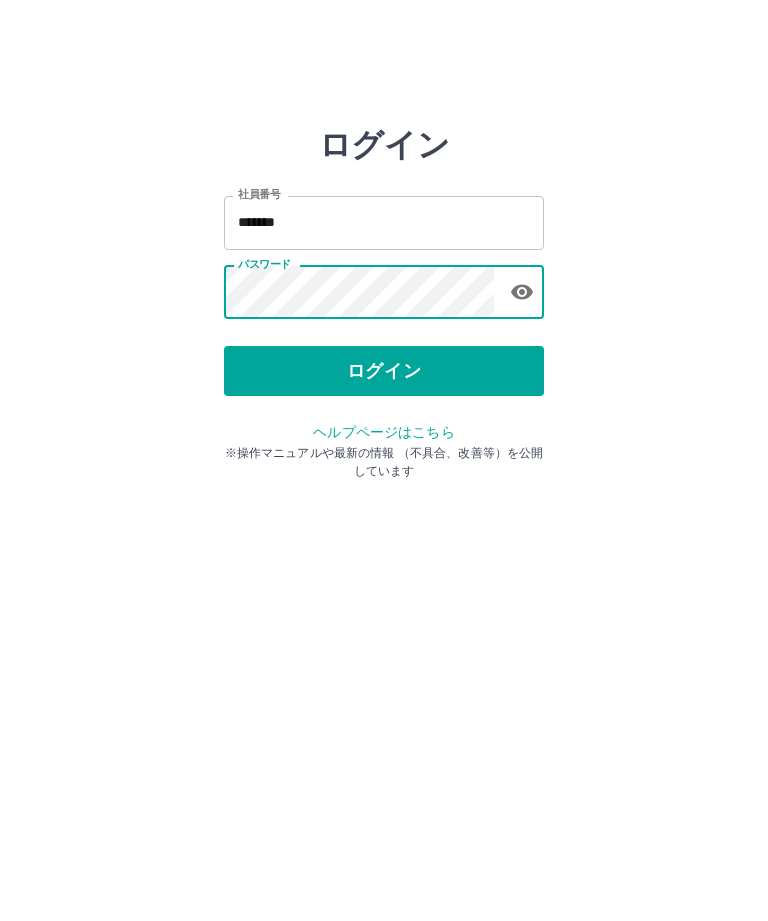 click on "ログイン" at bounding box center [384, 371] 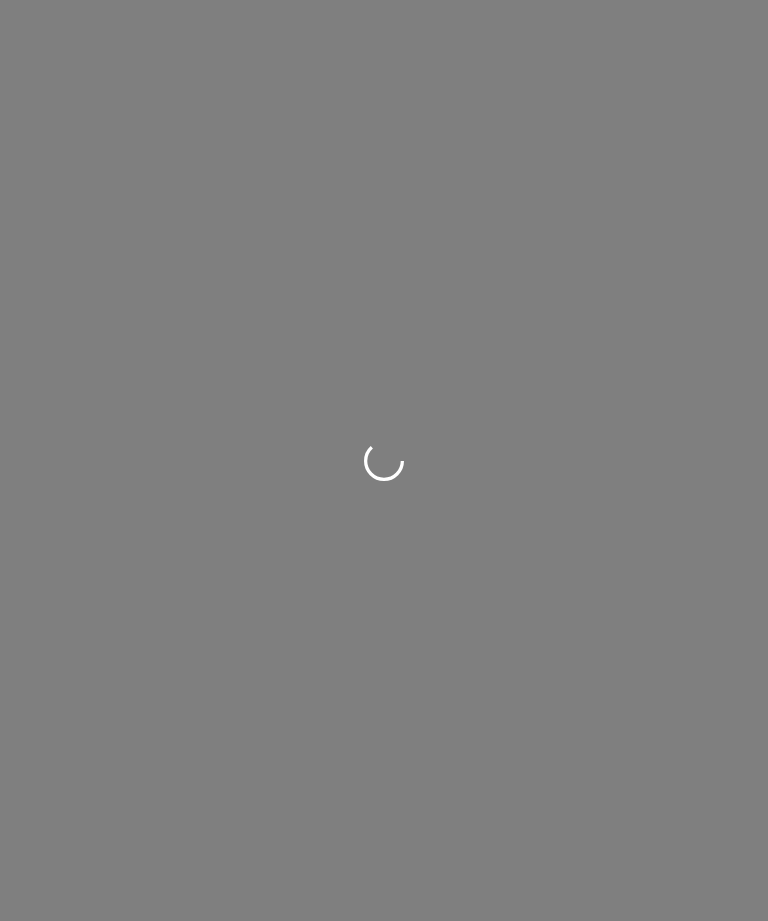 scroll, scrollTop: 0, scrollLeft: 0, axis: both 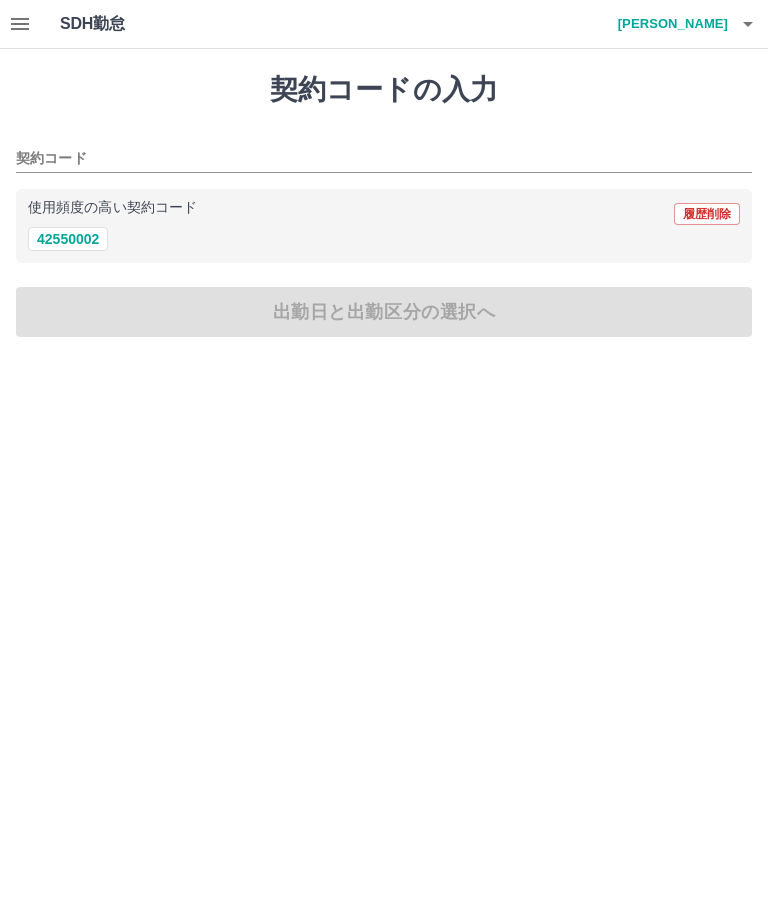 click 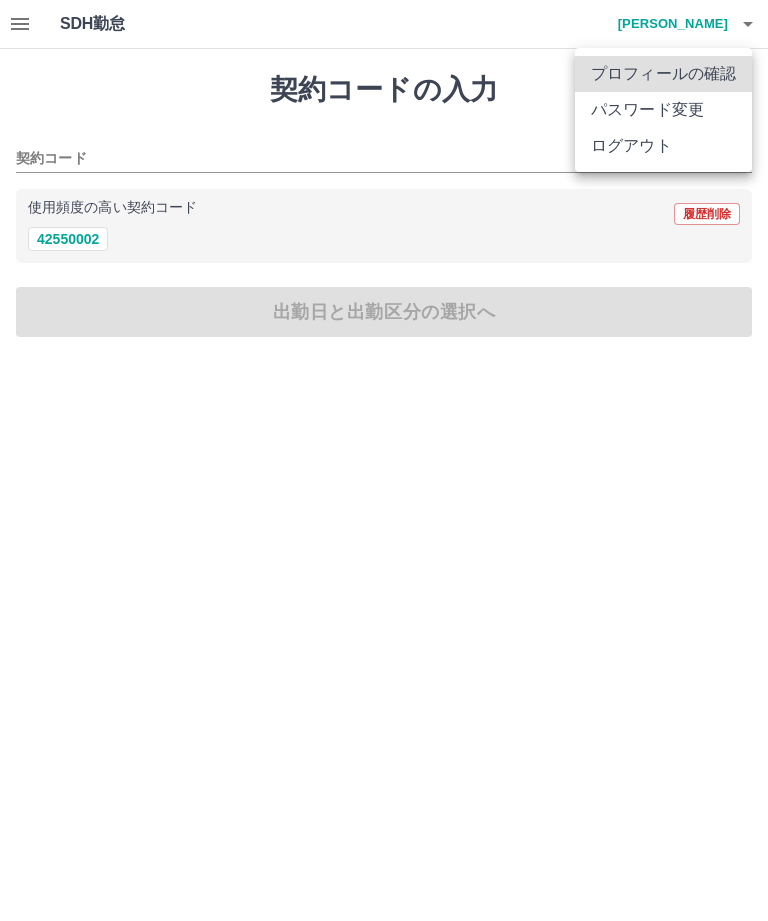 click on "ログアウト" at bounding box center (663, 146) 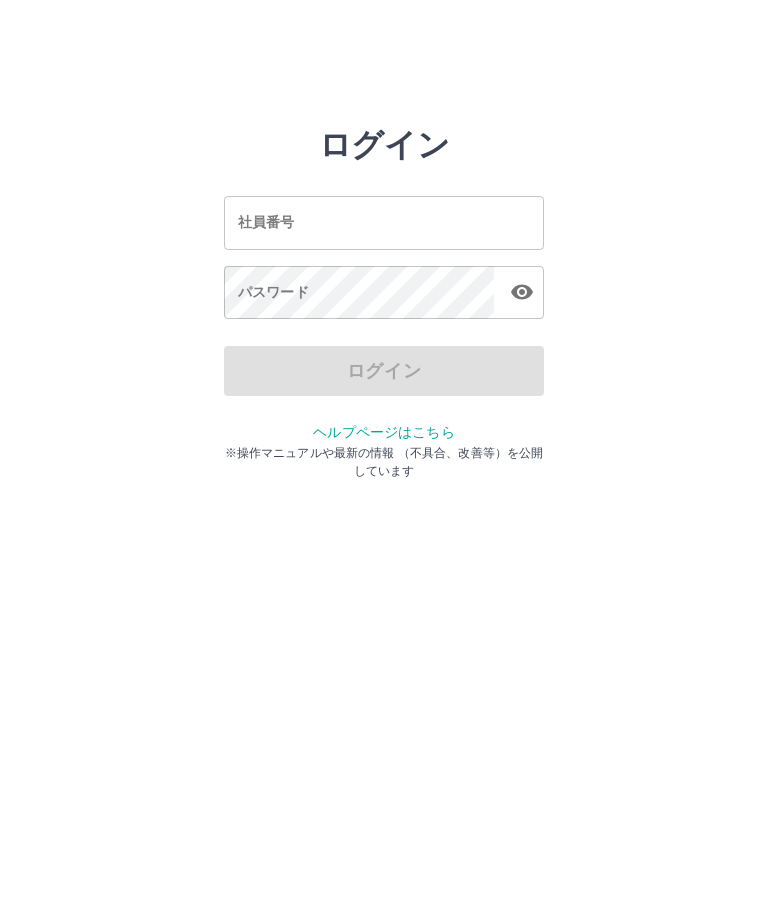scroll, scrollTop: 0, scrollLeft: 0, axis: both 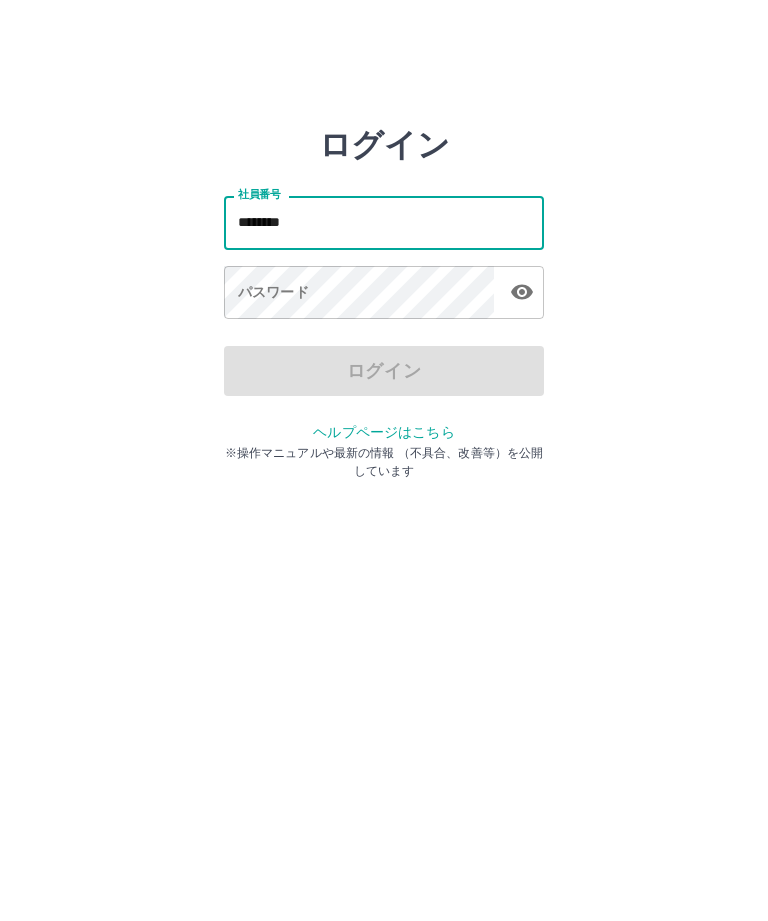 type on "*******" 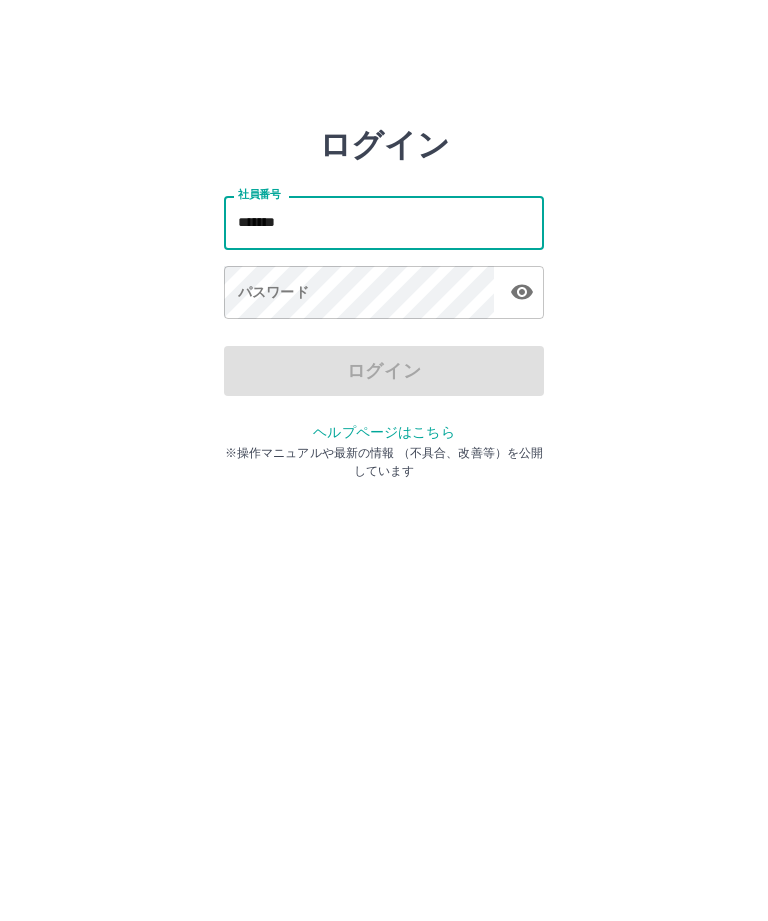 click on "パスワード パスワード" at bounding box center [384, 294] 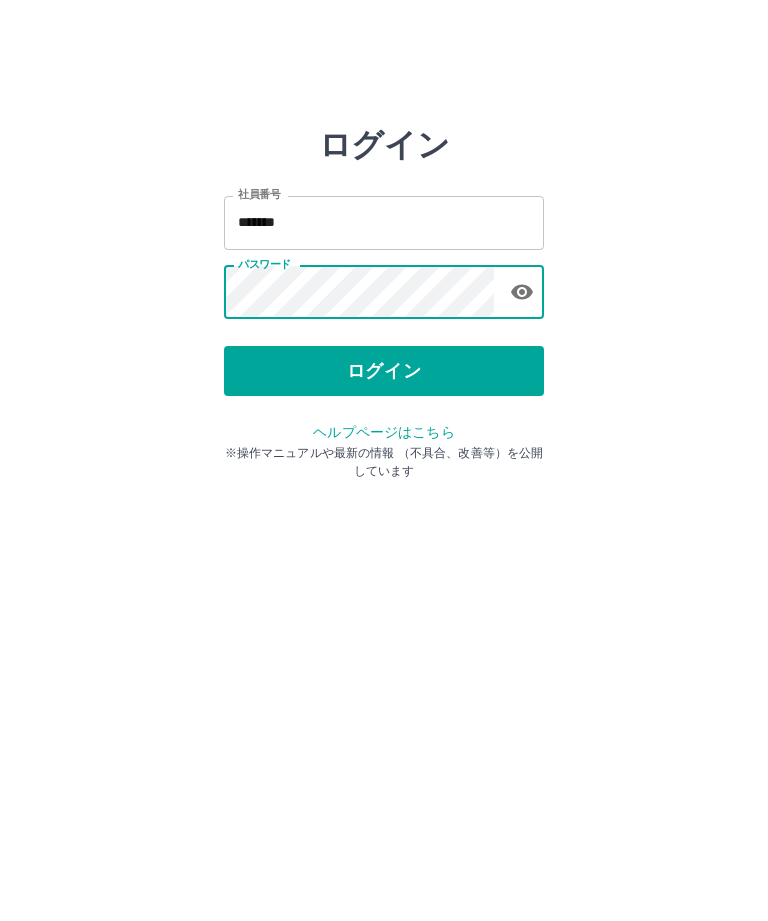 click on "ログイン" at bounding box center (384, 371) 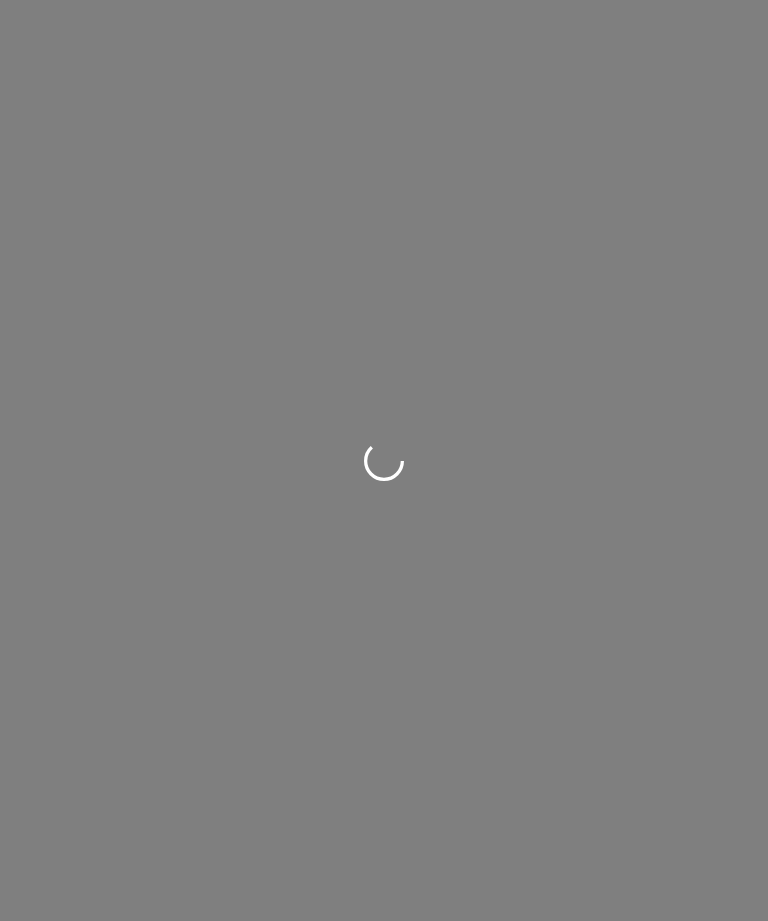 scroll, scrollTop: 0, scrollLeft: 0, axis: both 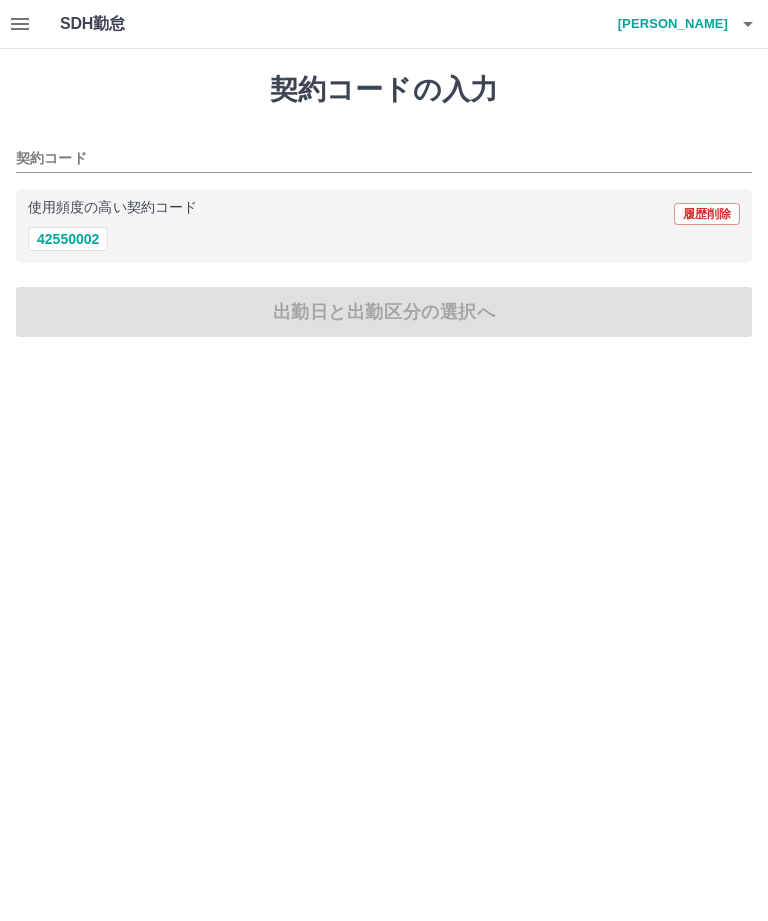 click on "42550002" at bounding box center [68, 239] 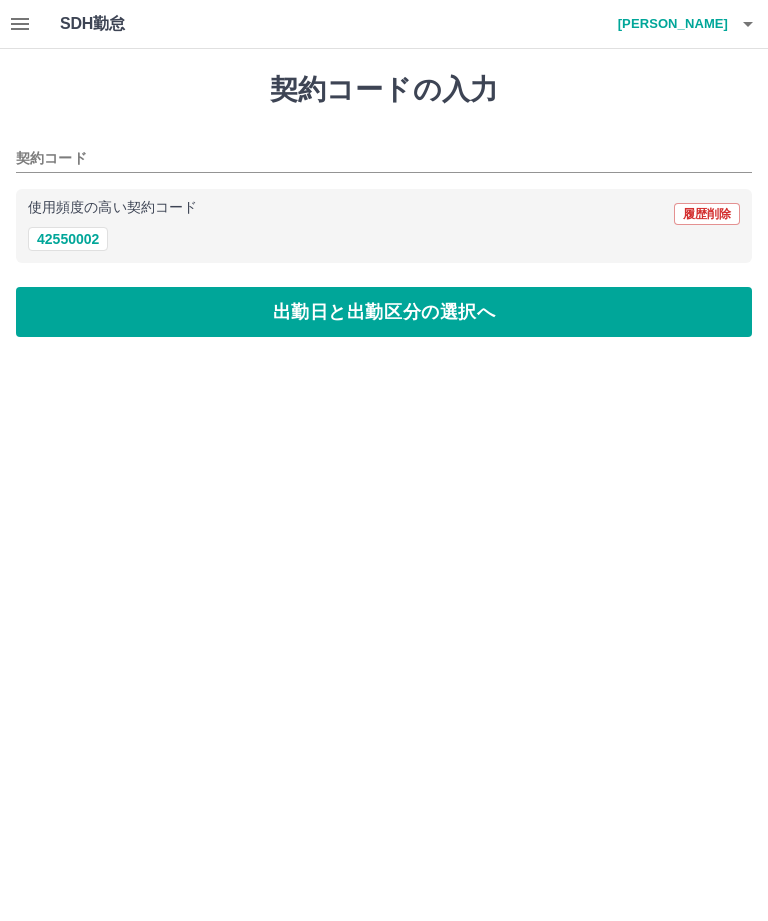 type on "********" 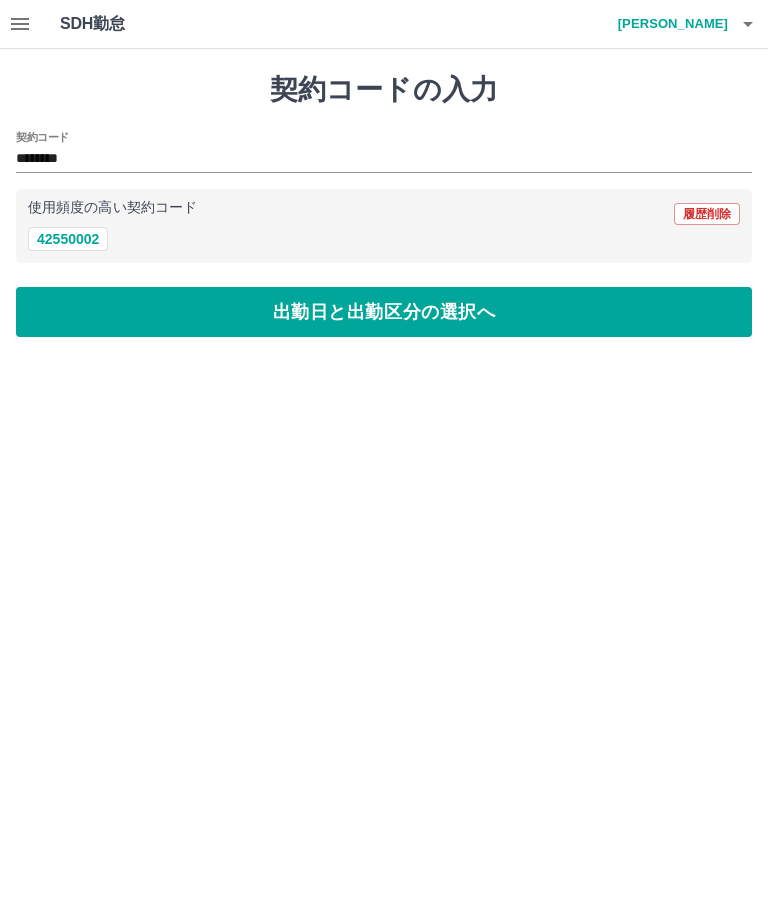 click on "出勤日と出勤区分の選択へ" at bounding box center (384, 312) 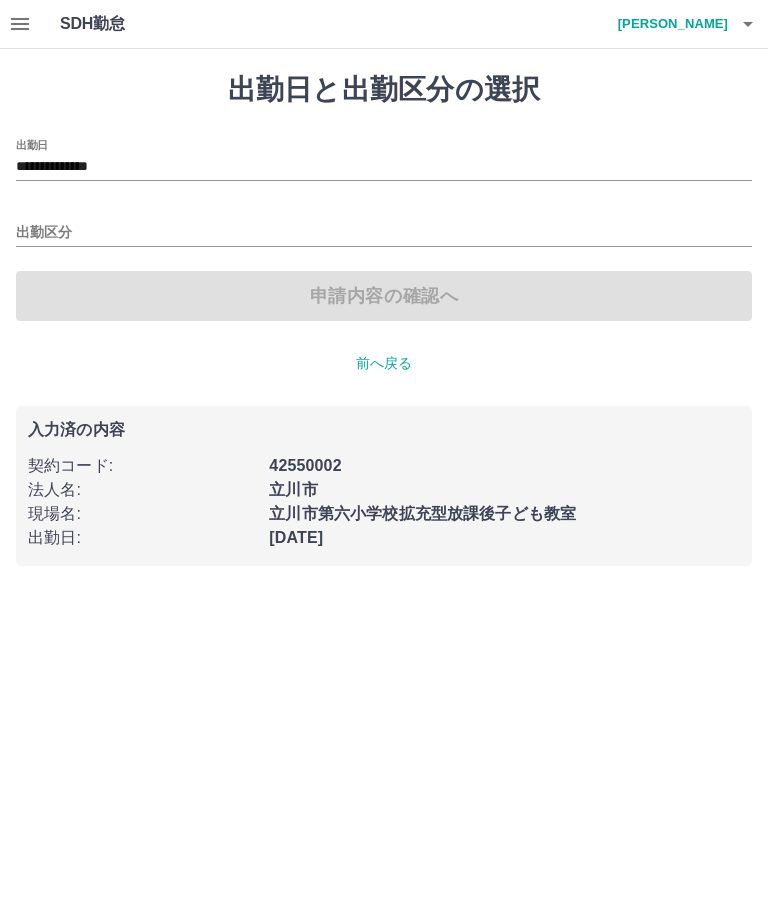 click on "出勤区分" at bounding box center [384, 233] 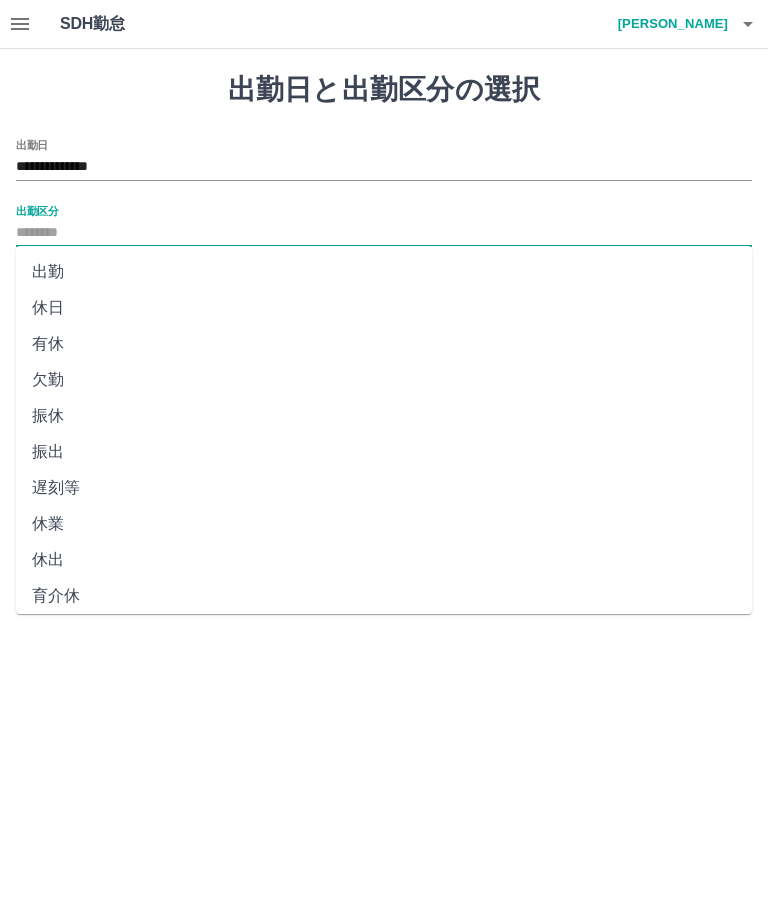 click on "出勤" at bounding box center [384, 272] 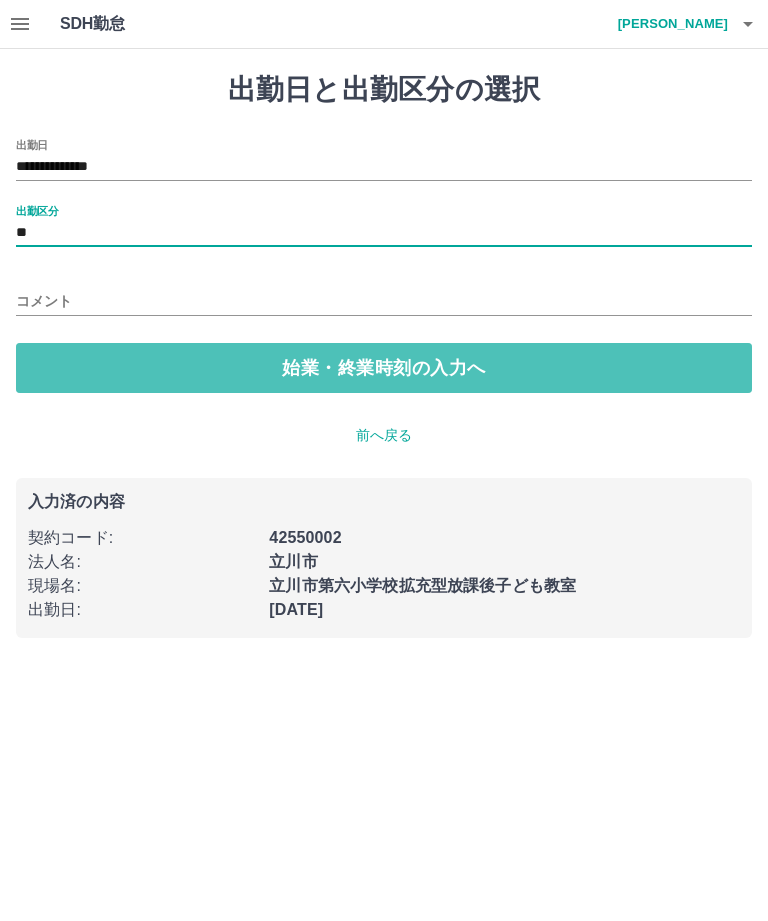 click on "始業・終業時刻の入力へ" at bounding box center [384, 368] 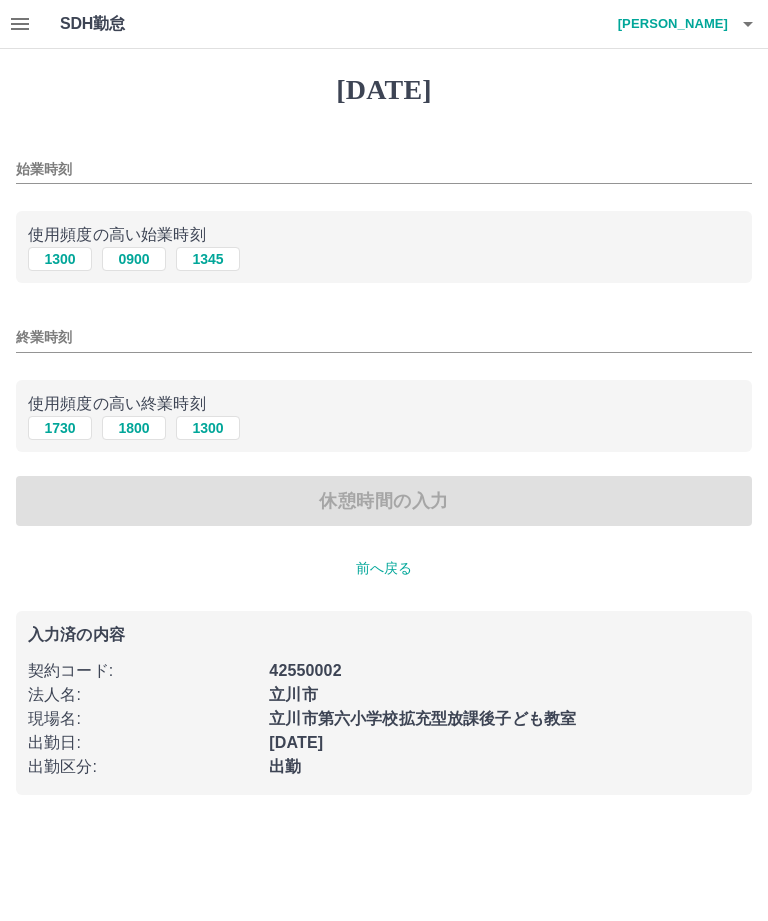 click on "1300" at bounding box center [60, 259] 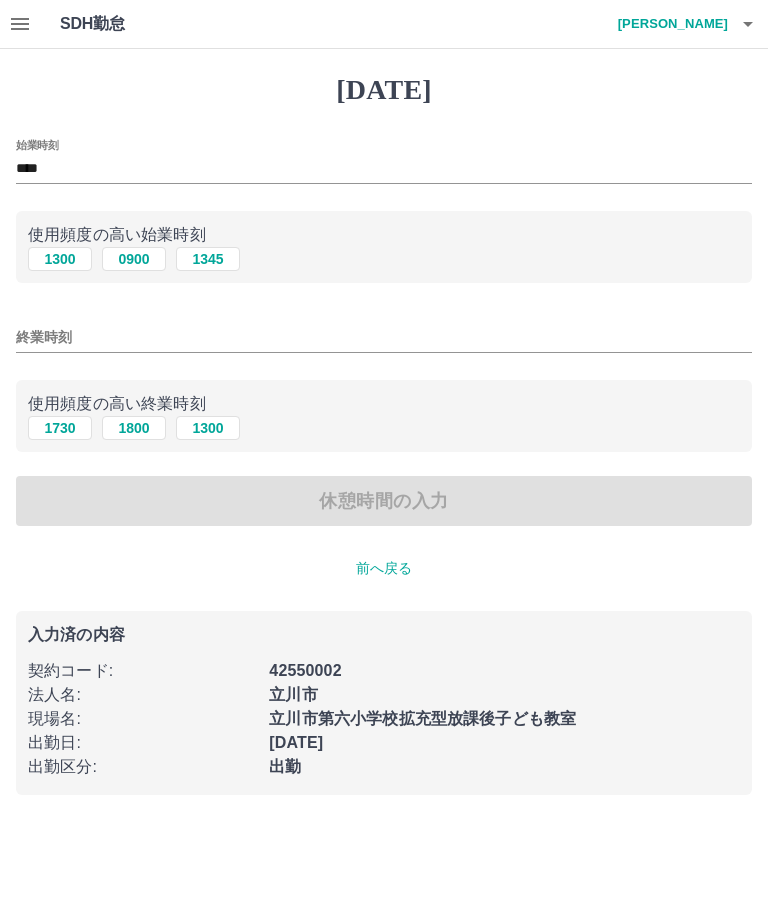 click on "1730" at bounding box center (60, 428) 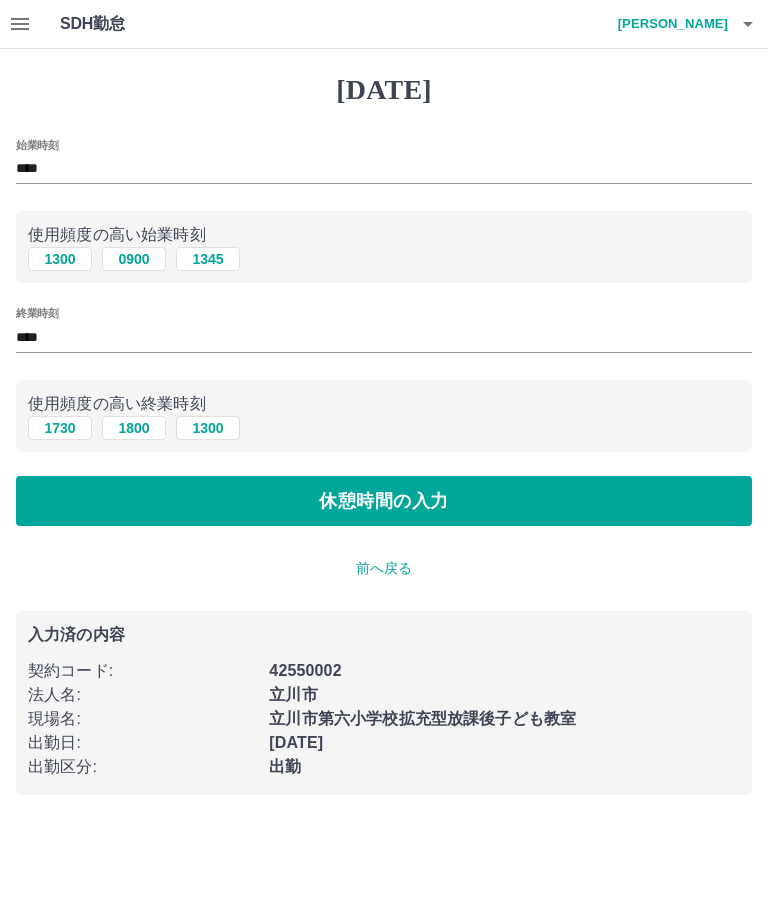 click on "休憩時間の入力" at bounding box center [384, 501] 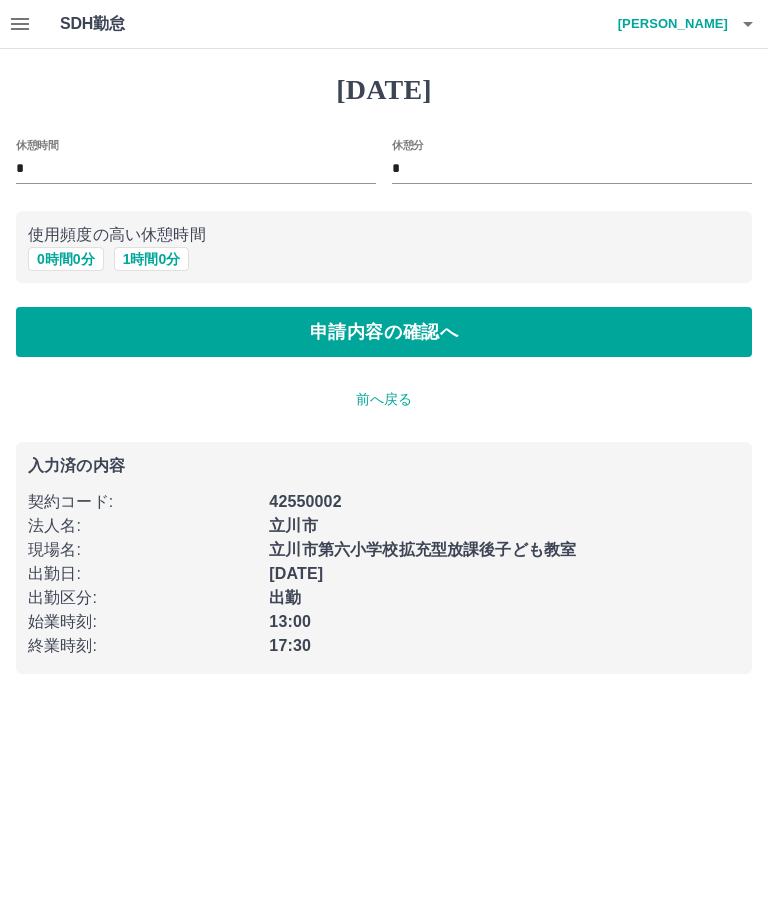 click on "申請内容の確認へ" at bounding box center [384, 332] 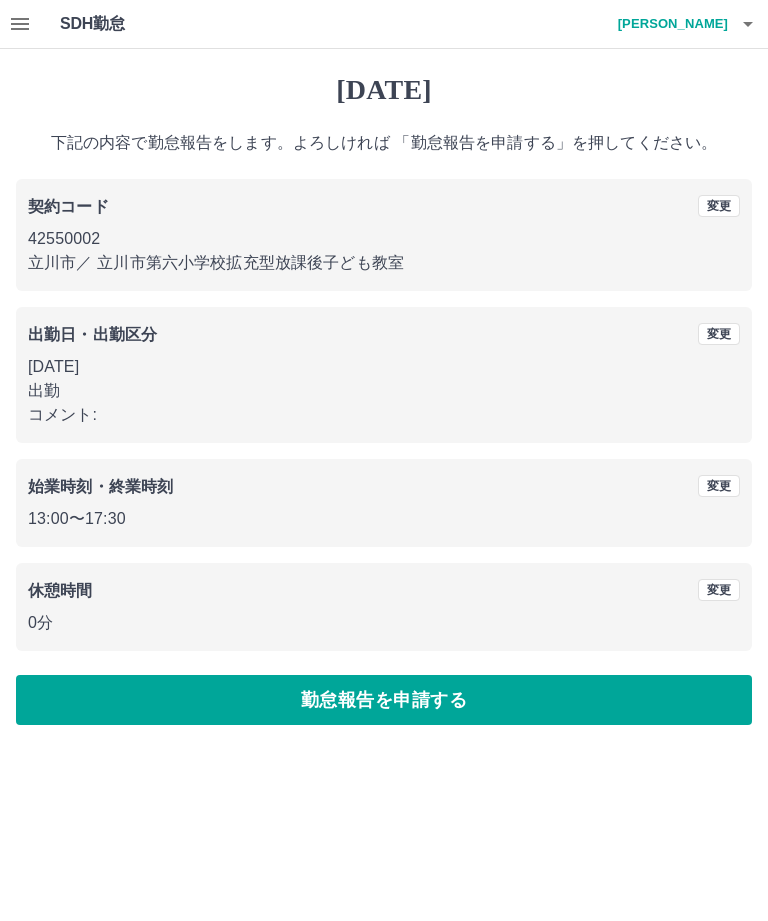 click on "勤怠報告を申請する" at bounding box center (384, 700) 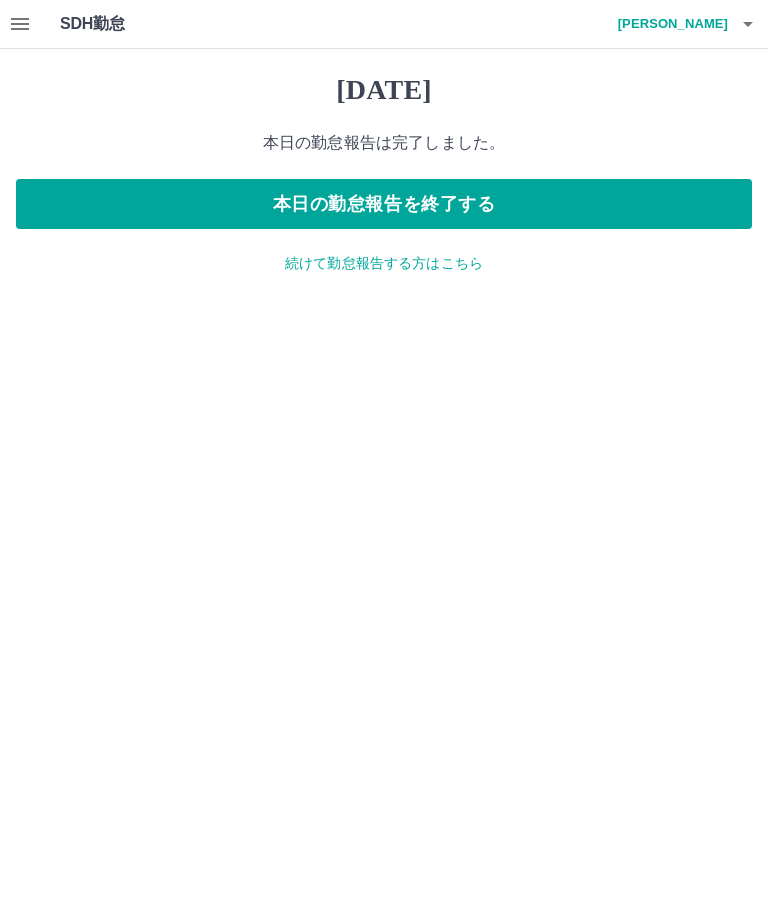 click on "本日の勤怠報告を終了する" at bounding box center (384, 204) 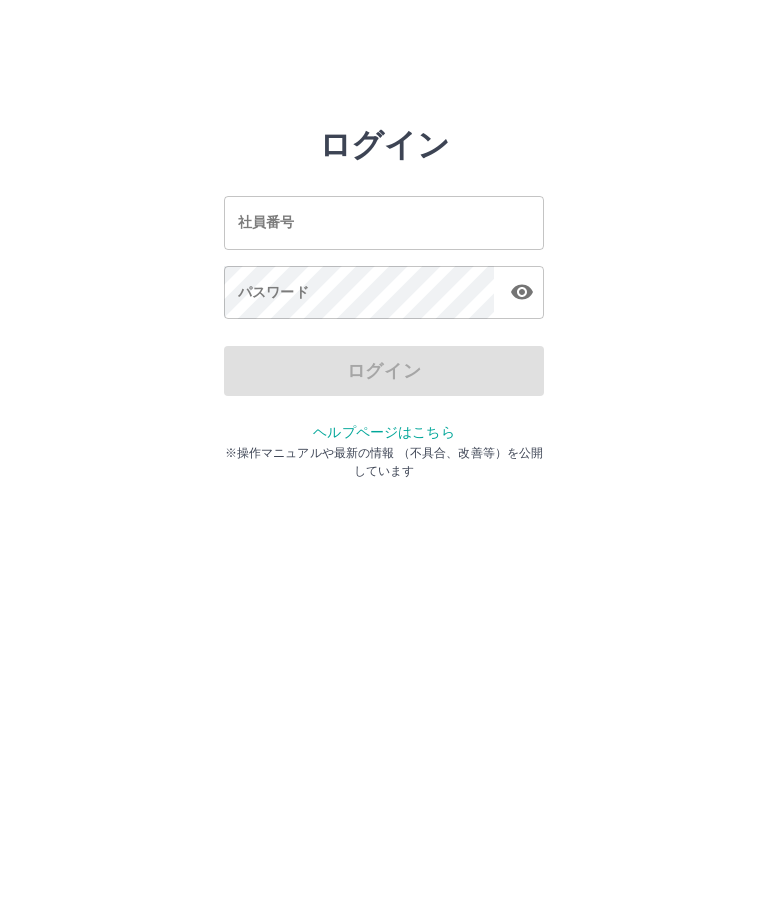 scroll, scrollTop: 0, scrollLeft: 0, axis: both 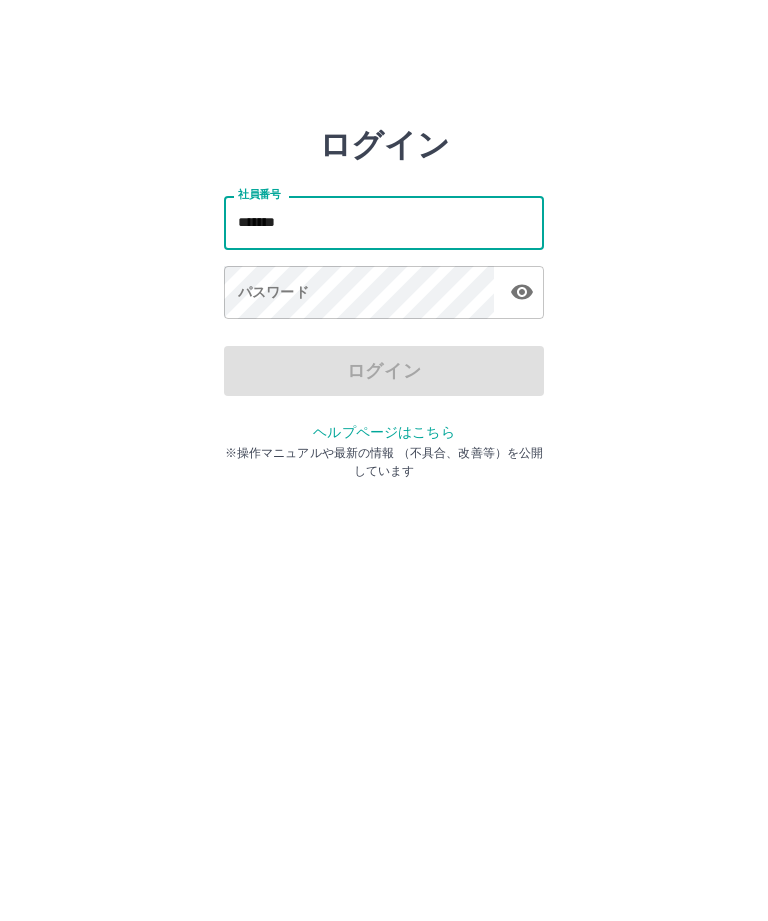 type on "*******" 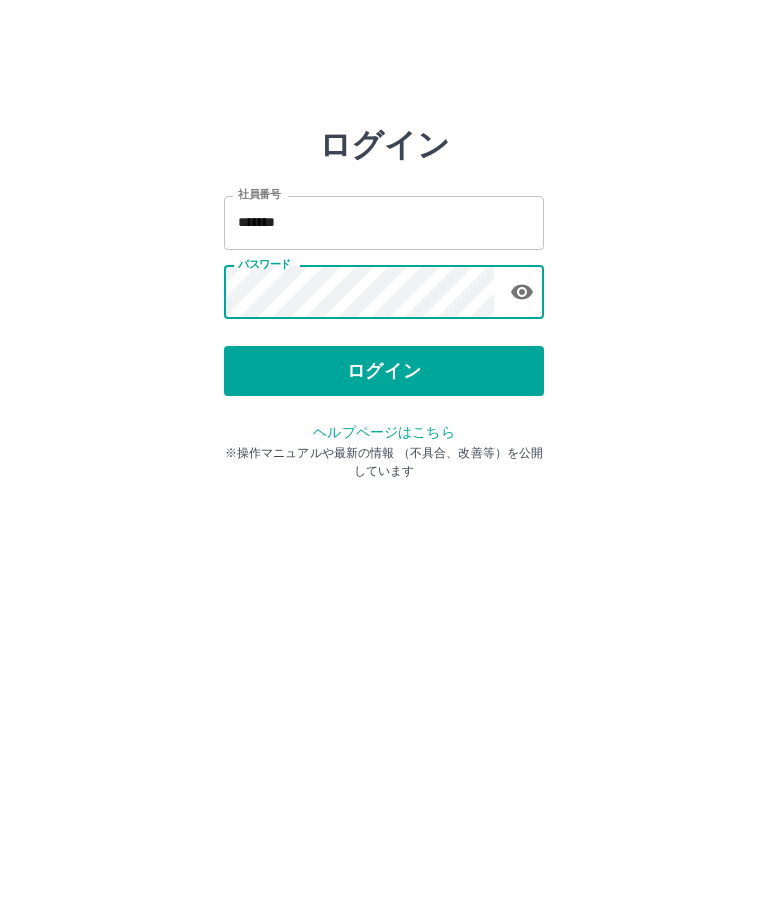 click on "ログイン" at bounding box center [384, 371] 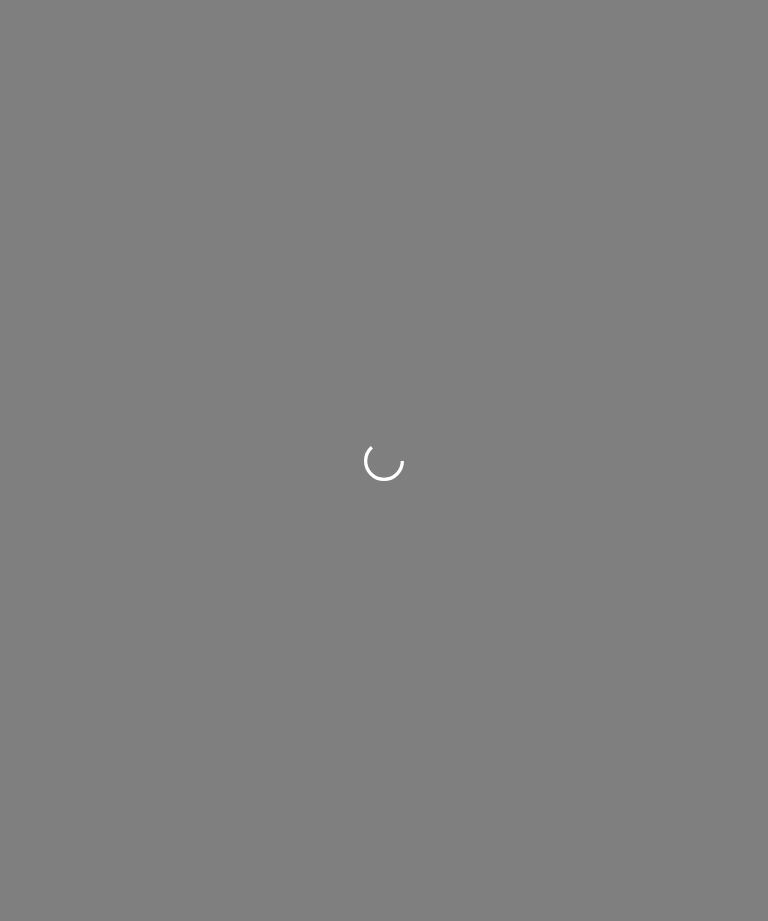 scroll, scrollTop: 0, scrollLeft: 0, axis: both 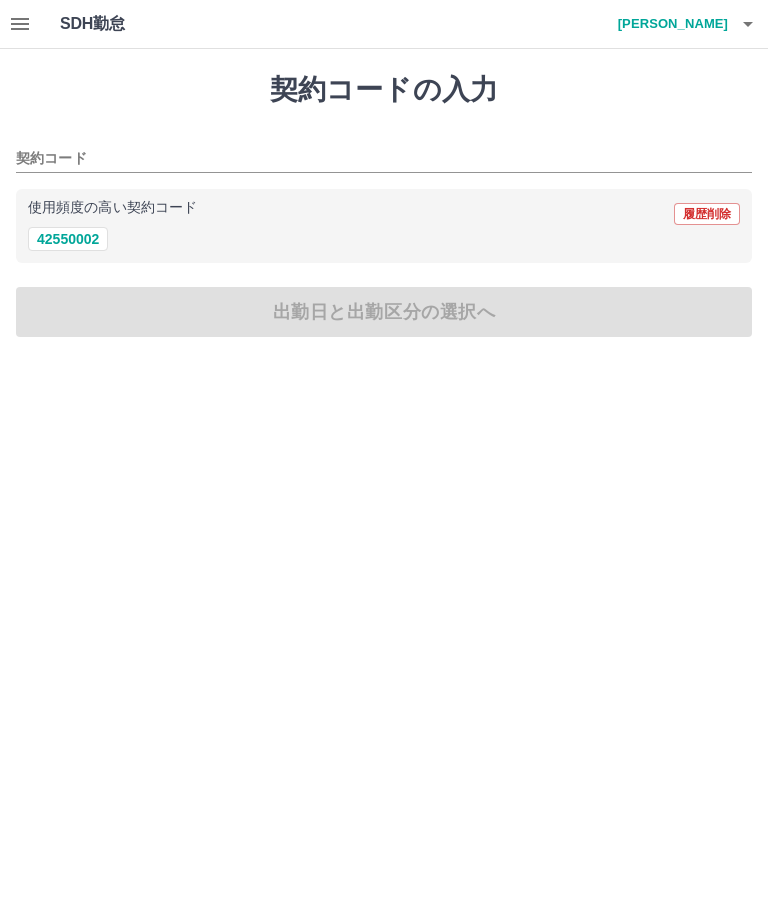 click on "42550002" at bounding box center [68, 239] 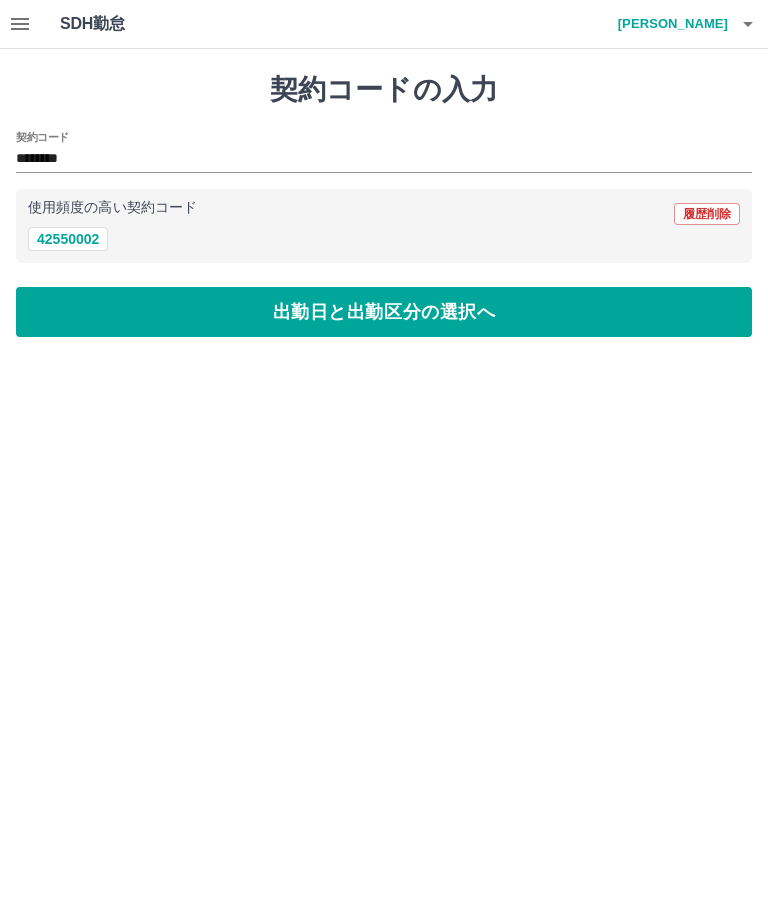 click on "出勤日と出勤区分の選択へ" at bounding box center [384, 312] 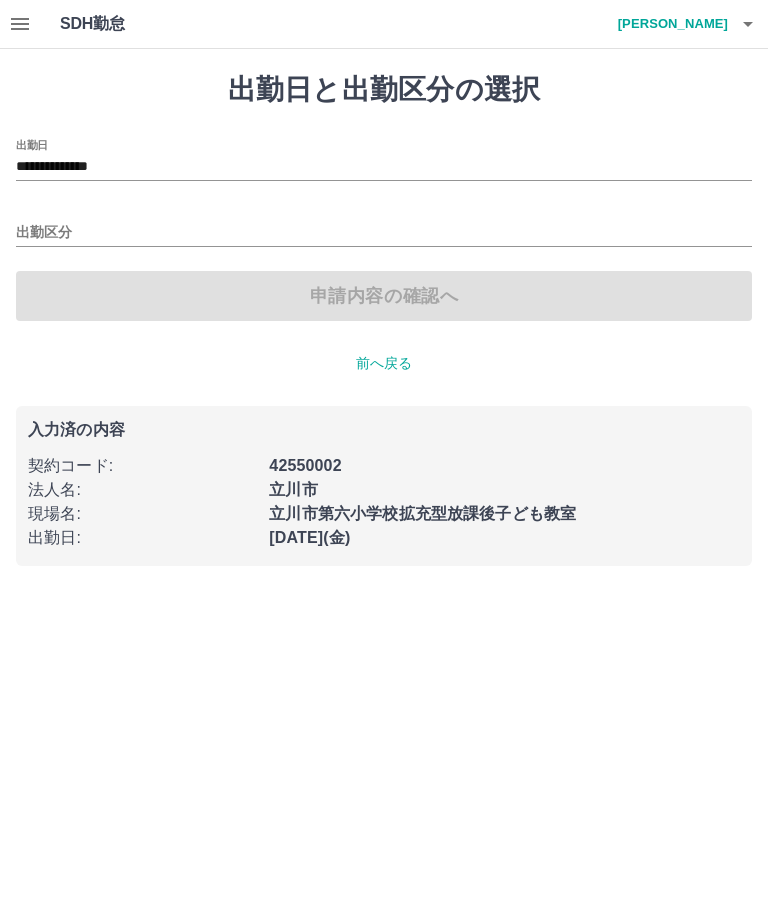 click on "出勤区分" at bounding box center (384, 233) 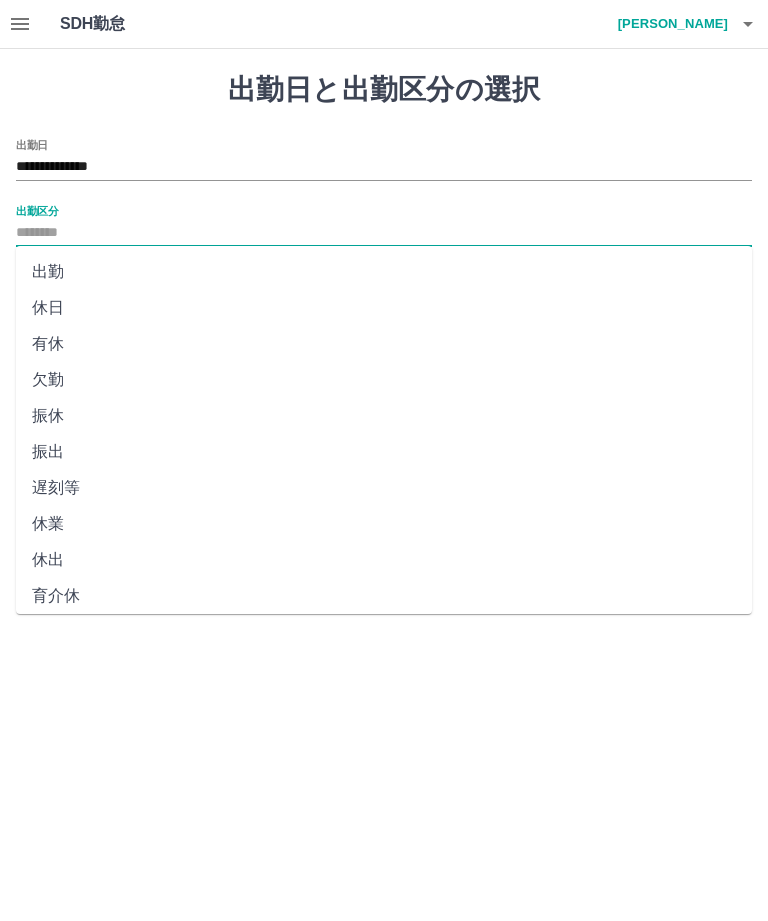 click on "出勤" at bounding box center (384, 272) 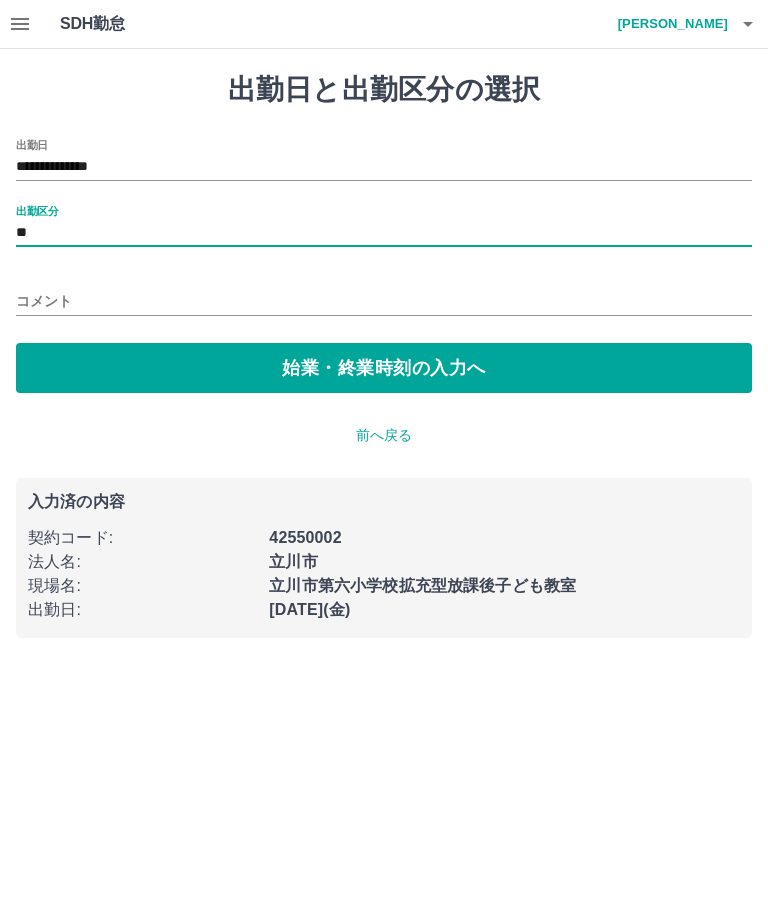 click on "始業・終業時刻の入力へ" at bounding box center [384, 368] 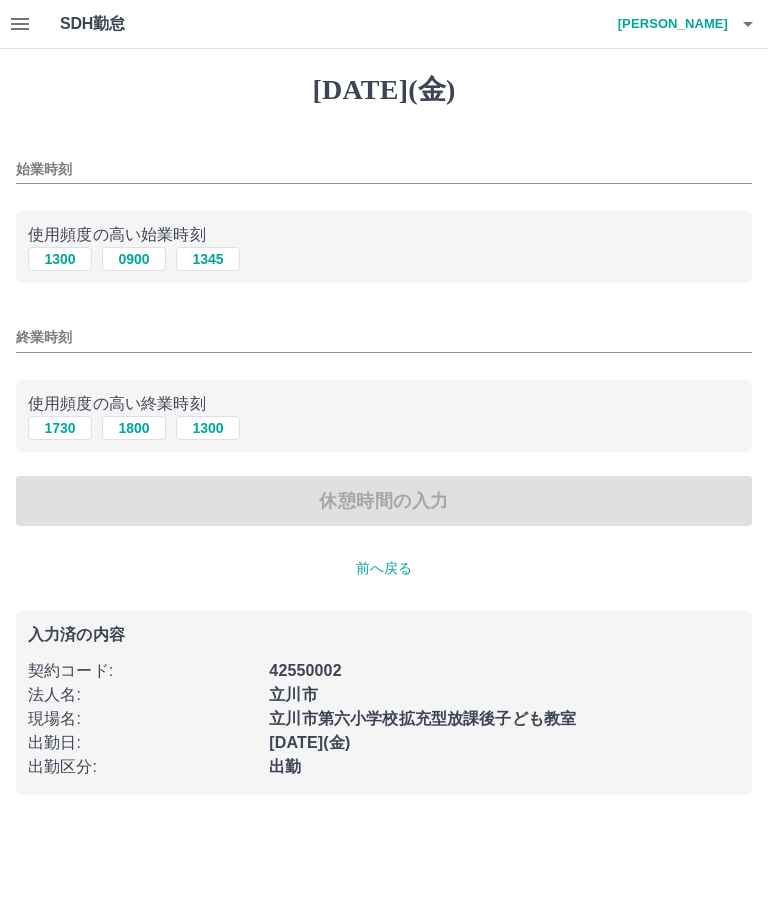 click on "0900" at bounding box center [134, 259] 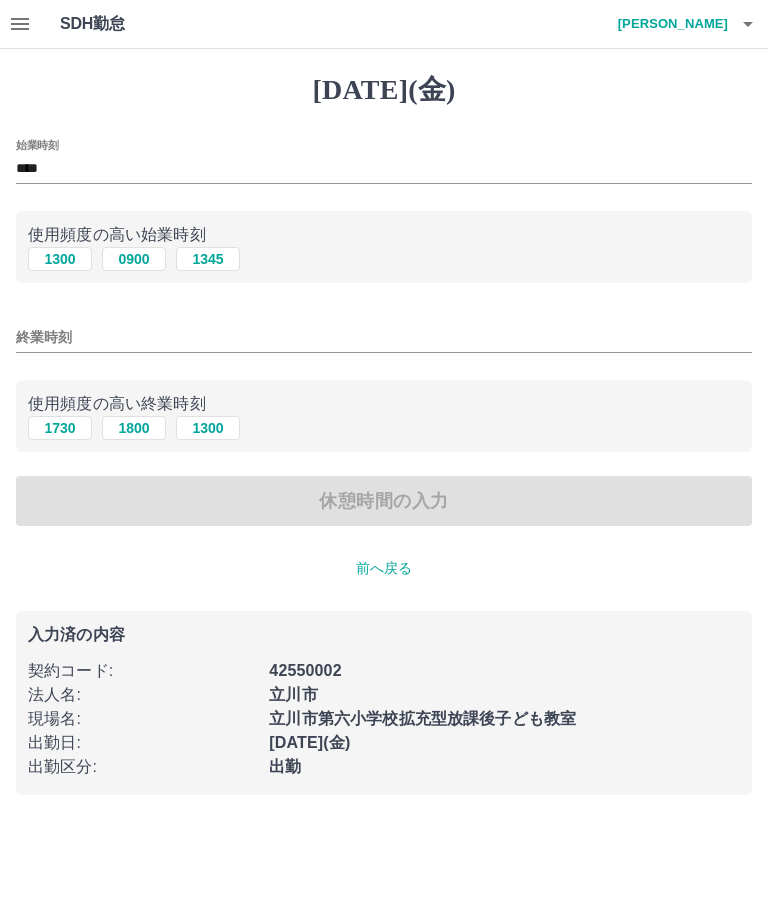 click on "1800" at bounding box center [134, 428] 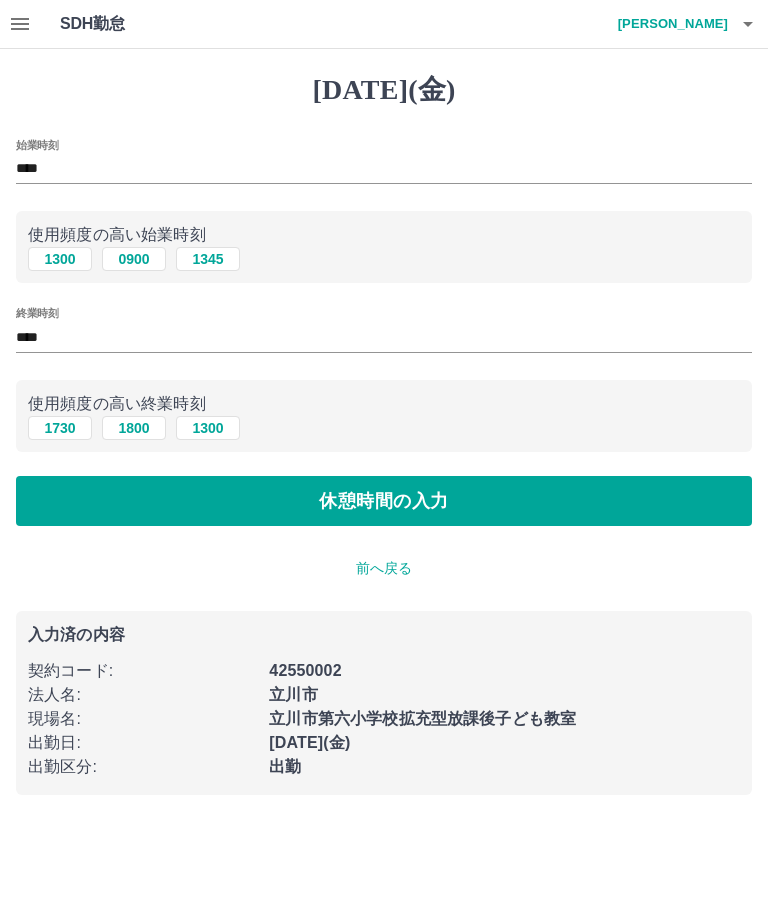 click on "休憩時間の入力" at bounding box center [384, 501] 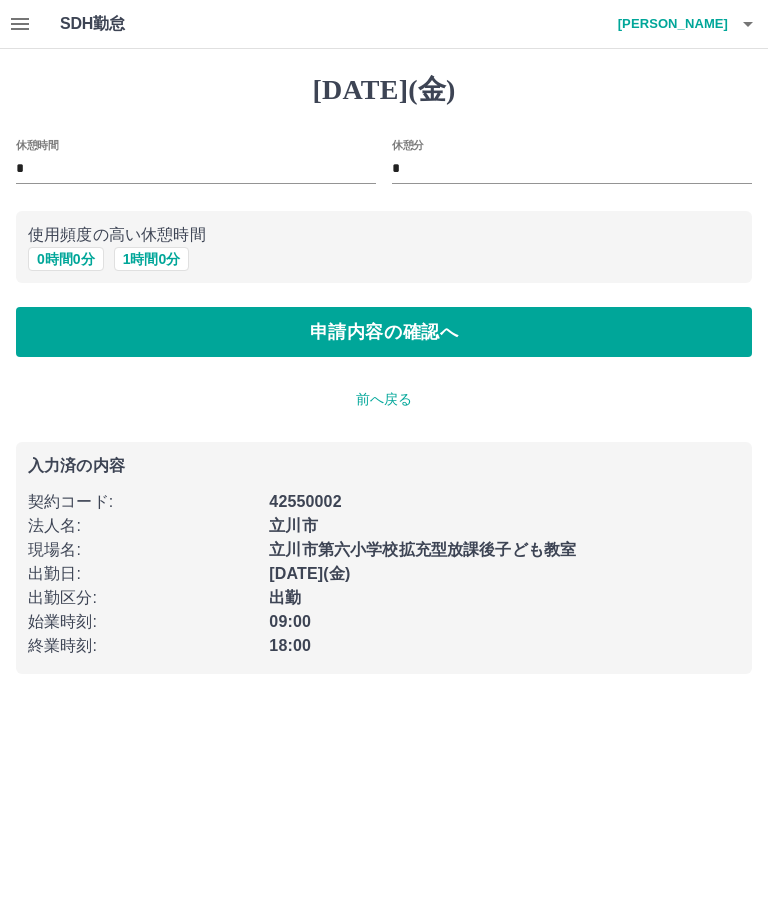 click on "1 時間 0 分" at bounding box center [152, 259] 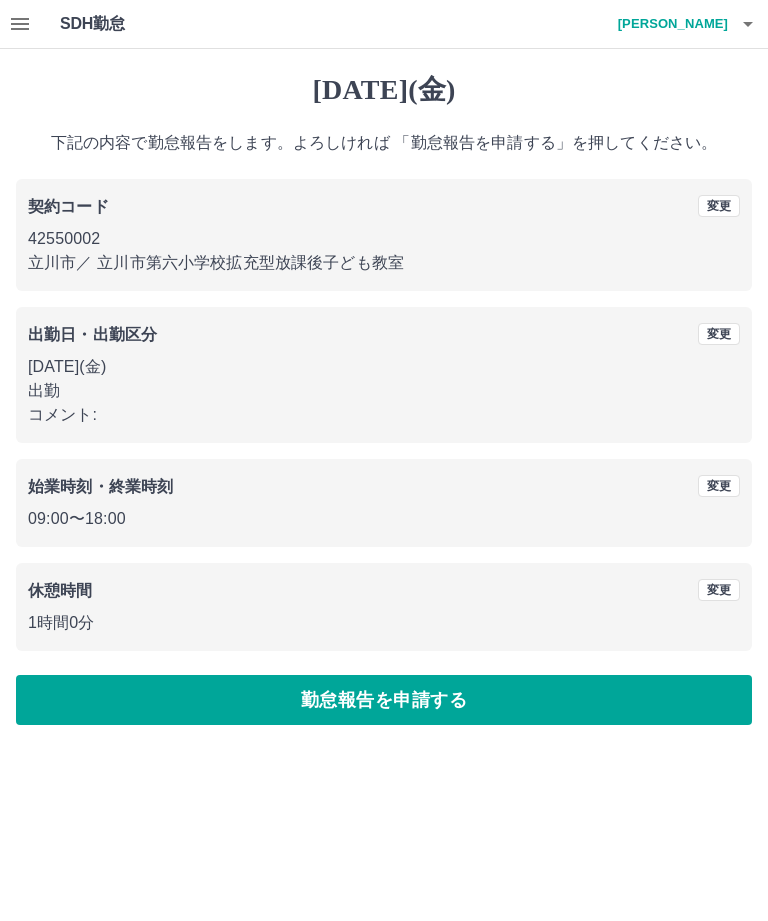 click on "勤怠報告を申請する" at bounding box center [384, 700] 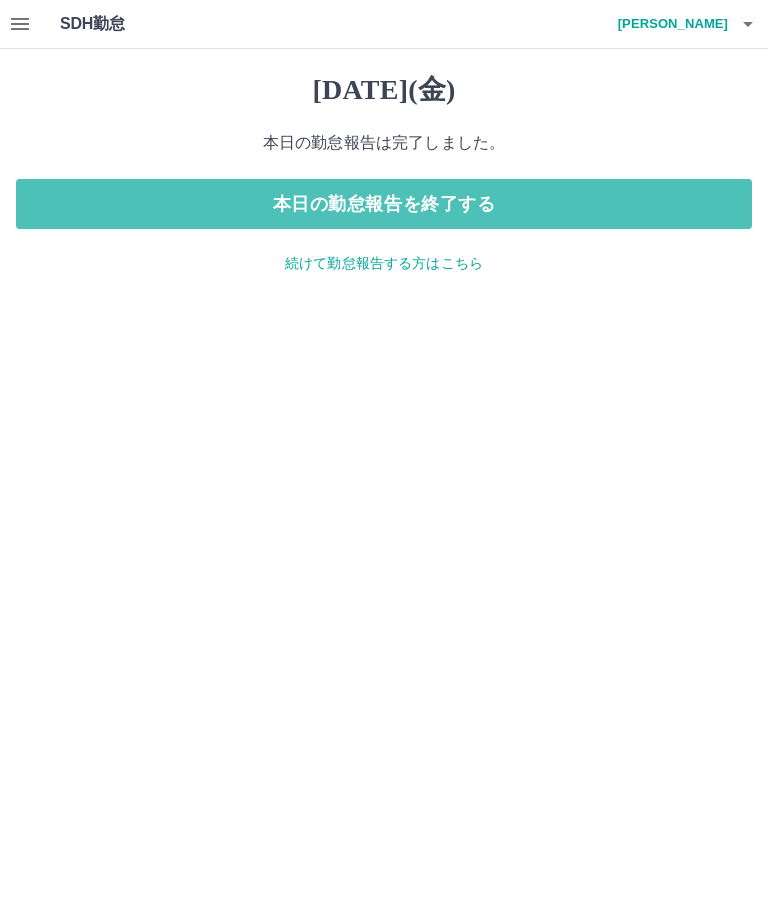 click on "本日の勤怠報告を終了する" at bounding box center (384, 204) 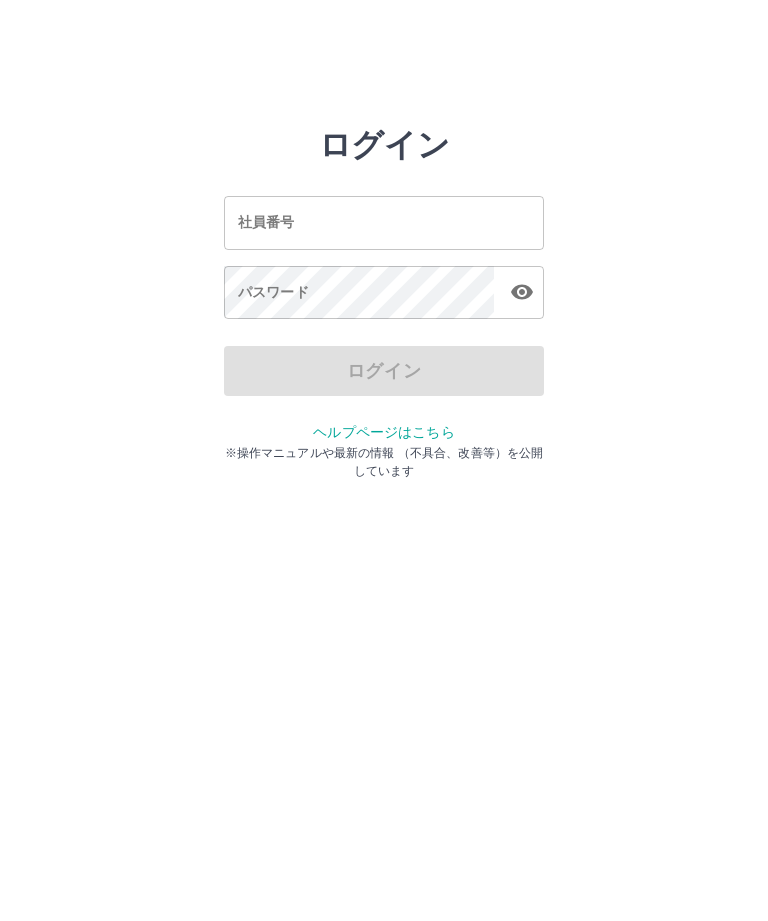 scroll, scrollTop: 0, scrollLeft: 0, axis: both 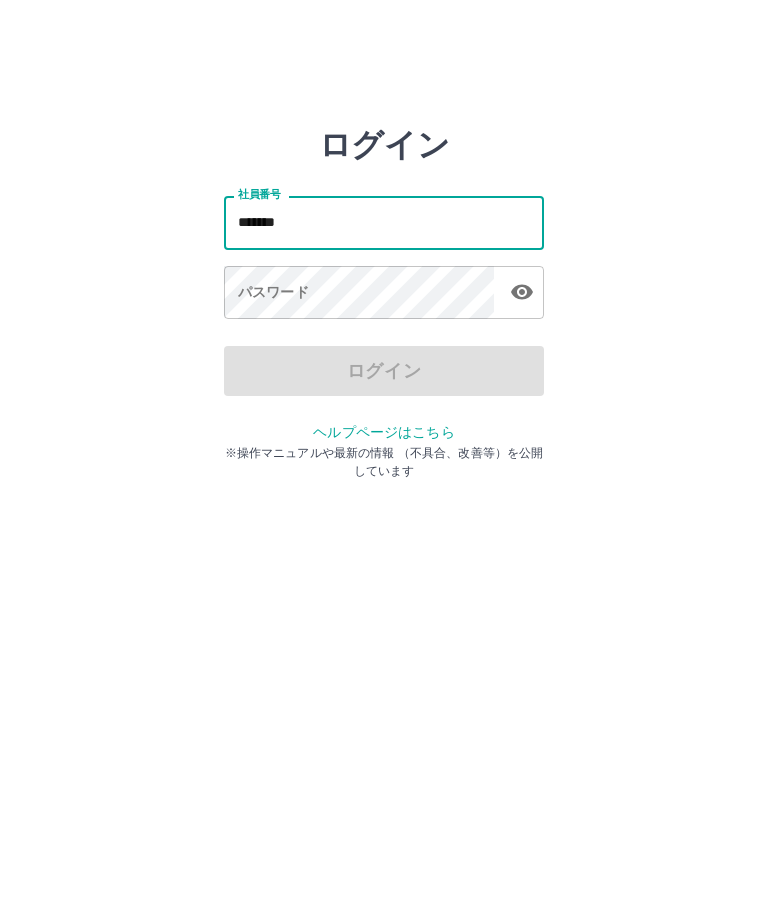 type on "*******" 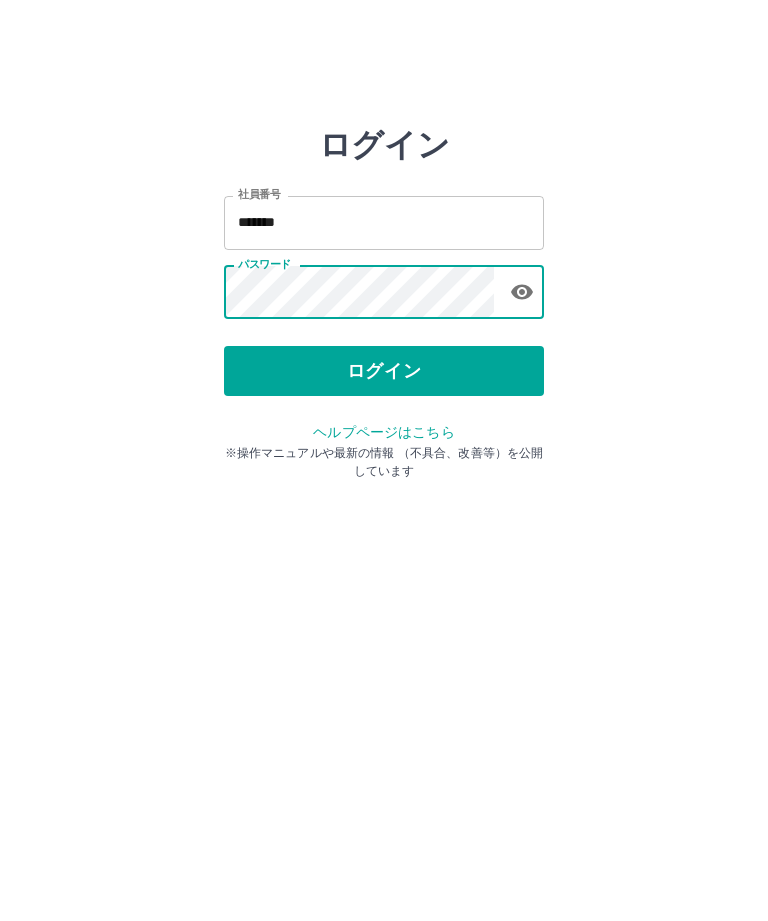 click on "ログイン" at bounding box center [384, 371] 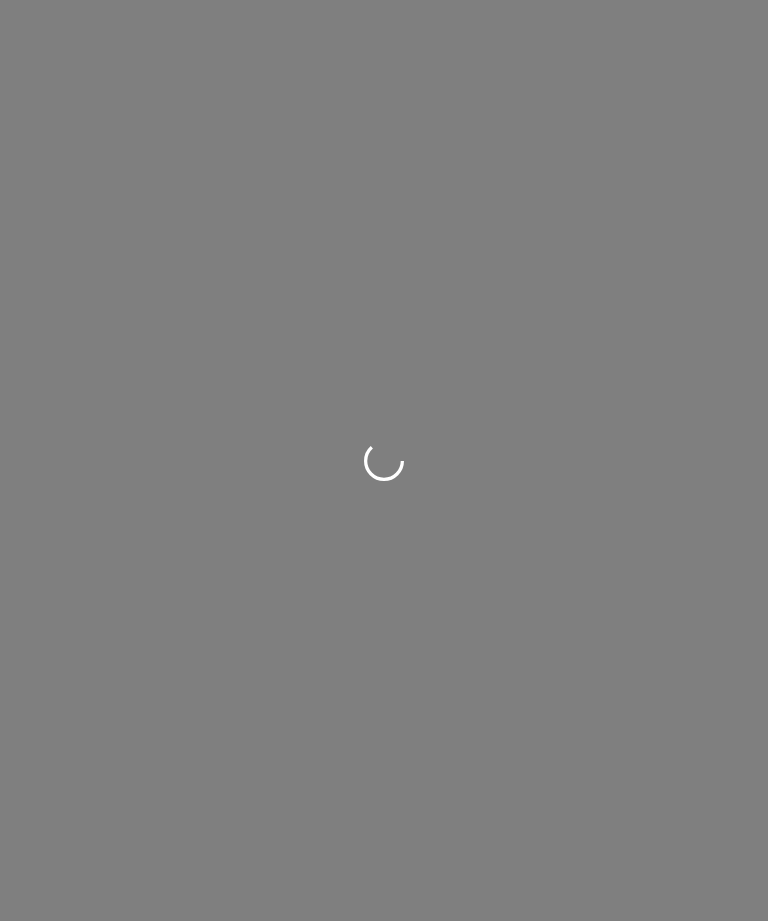 scroll, scrollTop: 0, scrollLeft: 0, axis: both 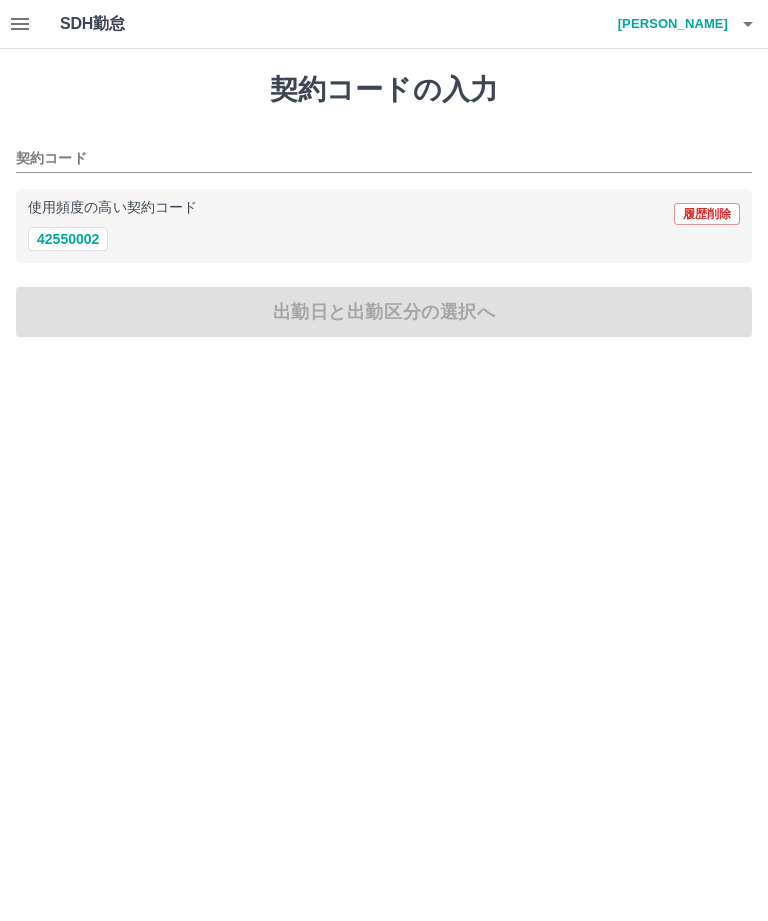 click on "42550002" at bounding box center [68, 239] 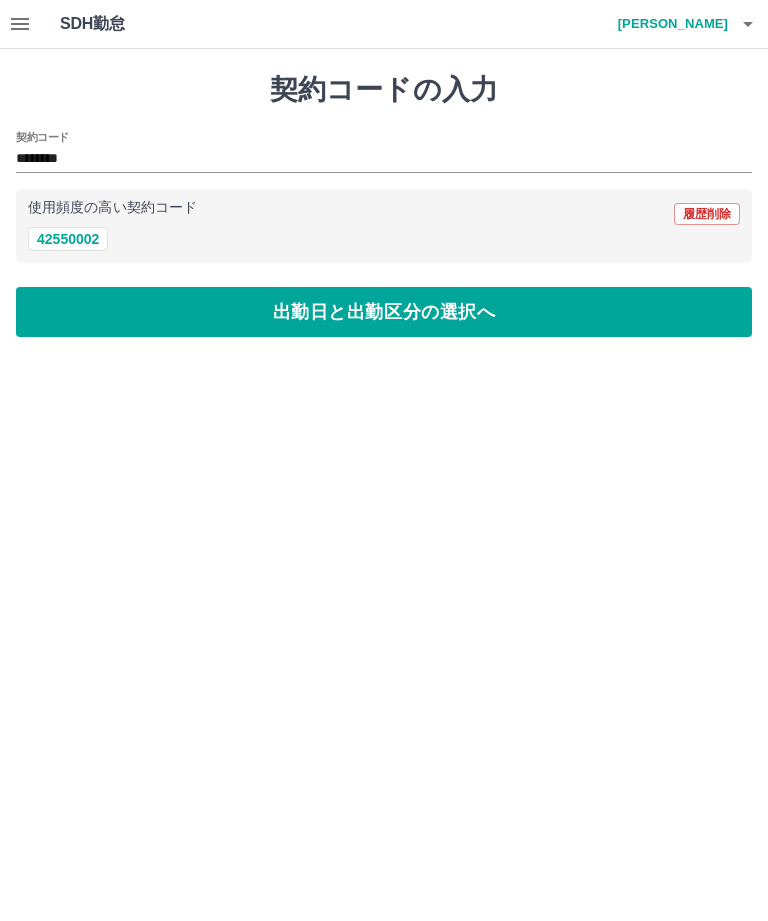 click on "出勤日と出勤区分の選択へ" at bounding box center (384, 312) 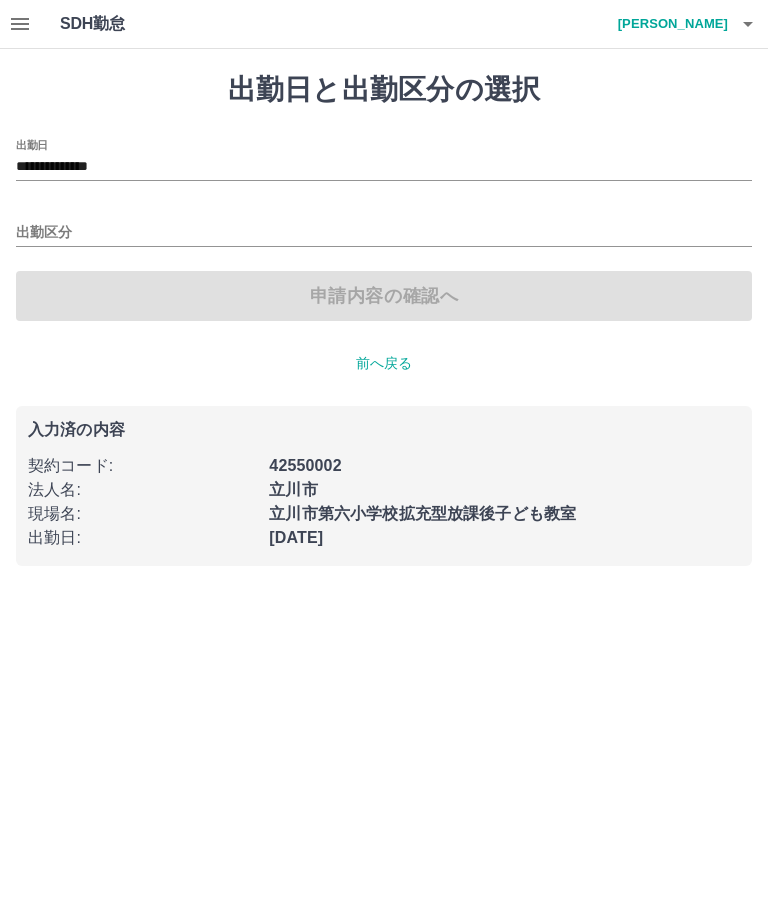 click on "出勤区分" at bounding box center (384, 233) 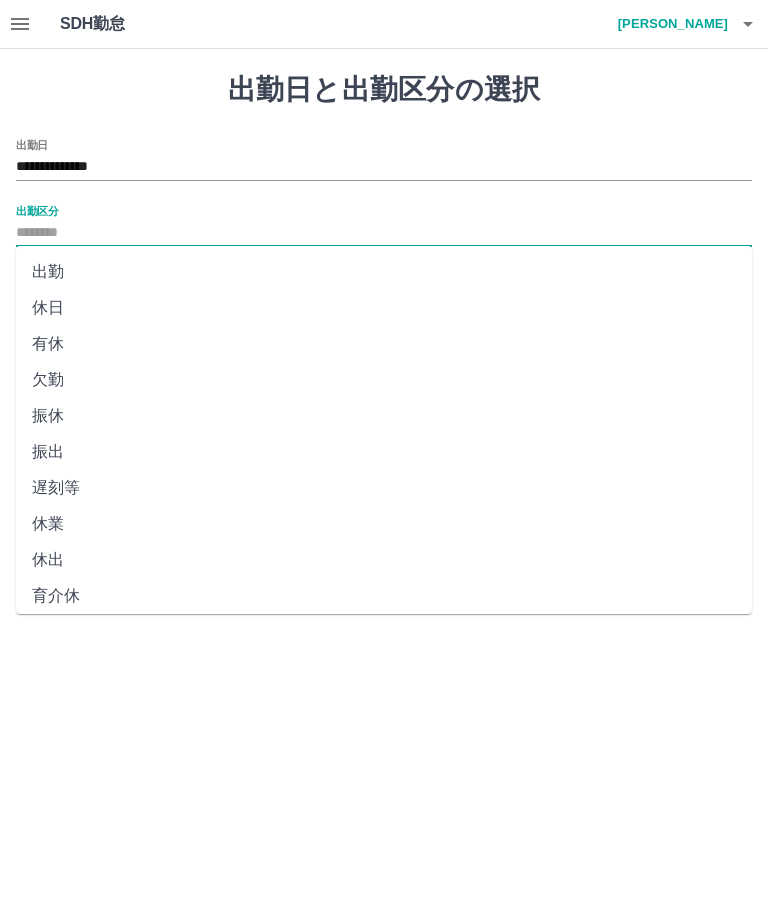 click on "出勤" at bounding box center (384, 272) 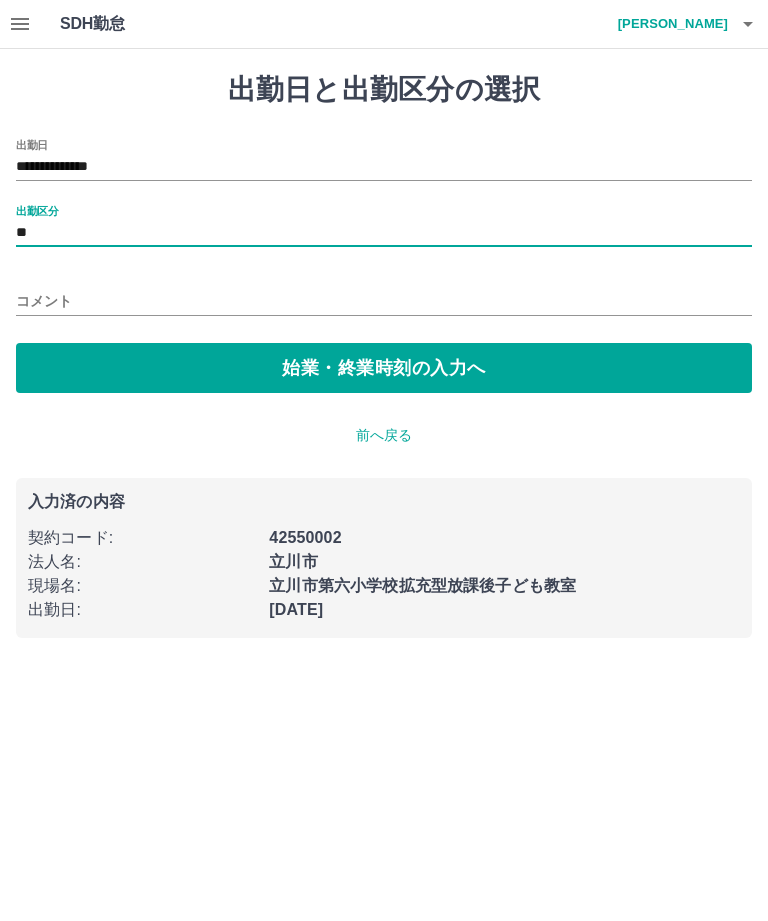 click on "始業・終業時刻の入力へ" at bounding box center [384, 368] 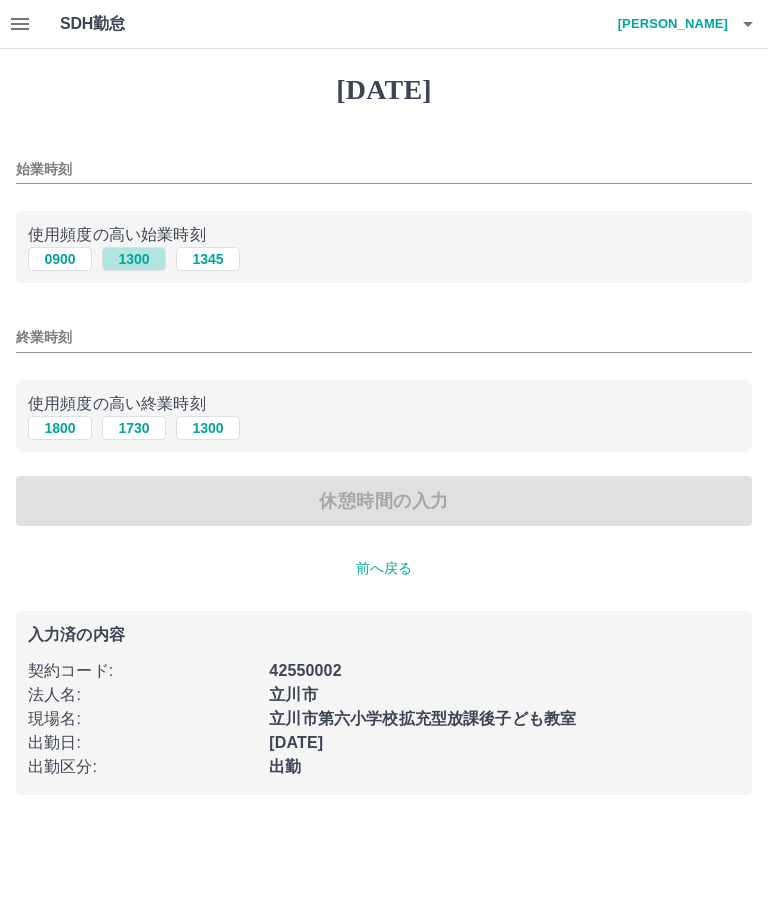 click on "1300" at bounding box center [134, 259] 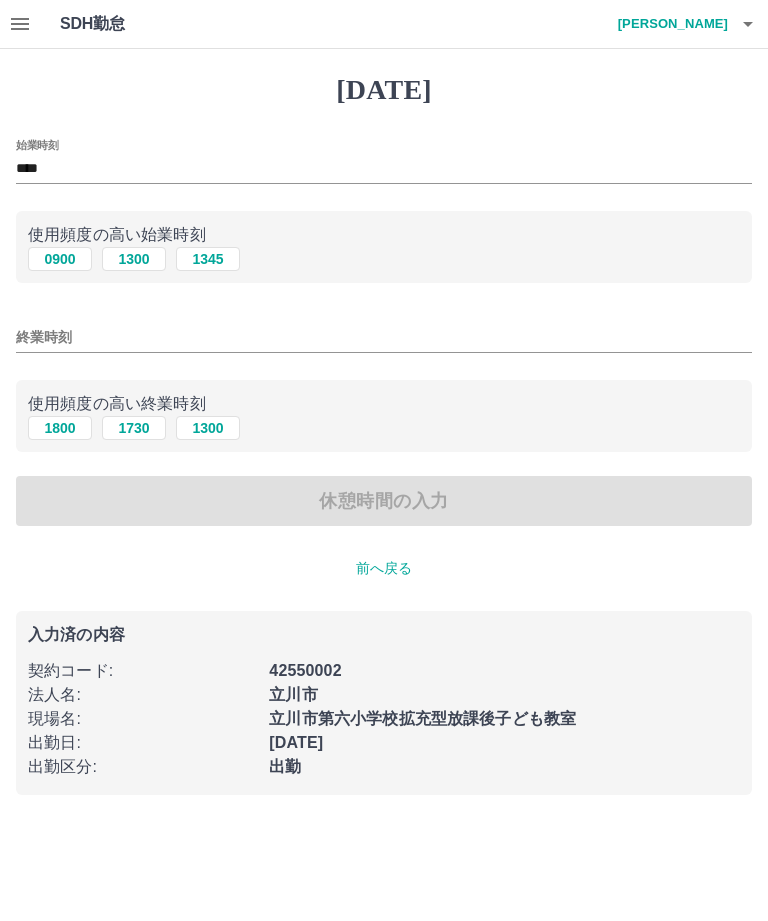 click on "1730" at bounding box center (134, 428) 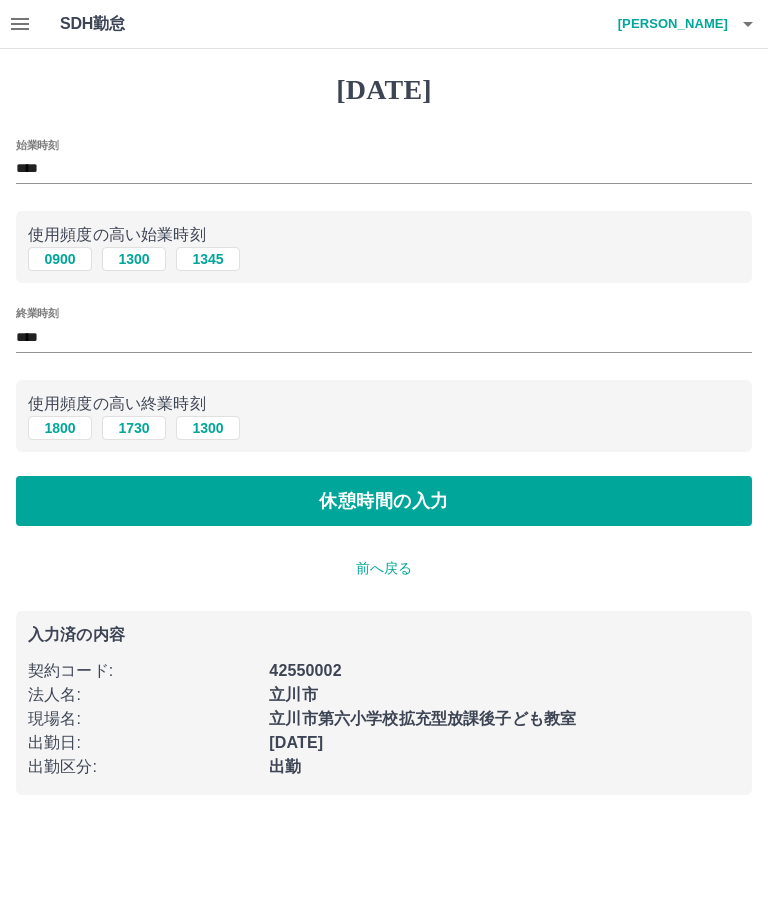 click on "休憩時間の入力" at bounding box center (384, 501) 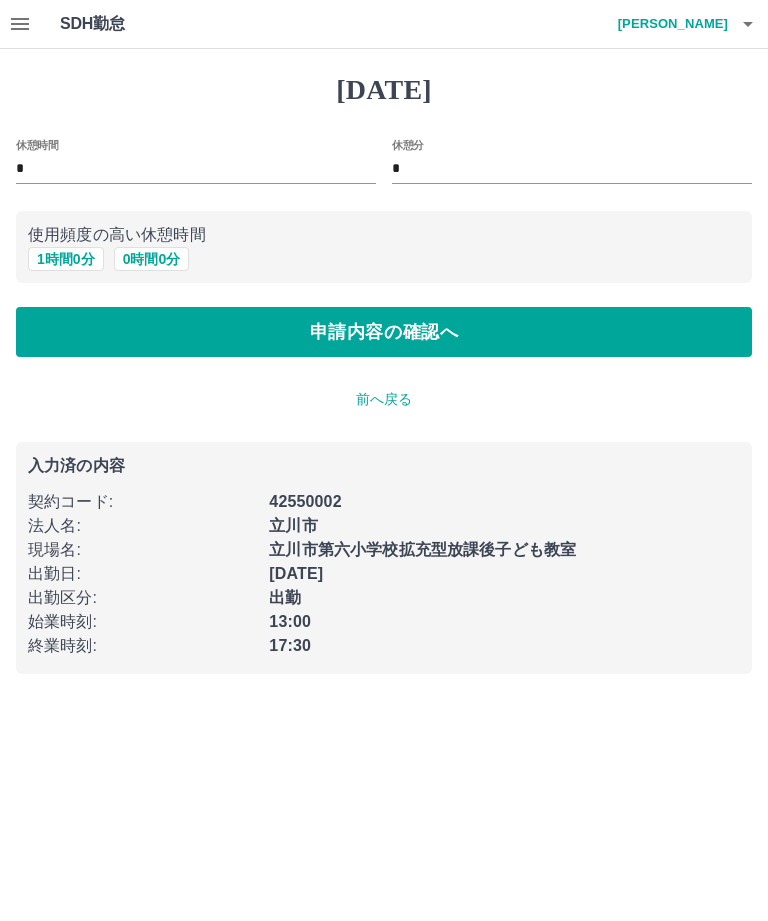 click on "0 時間 0 分" at bounding box center (152, 259) 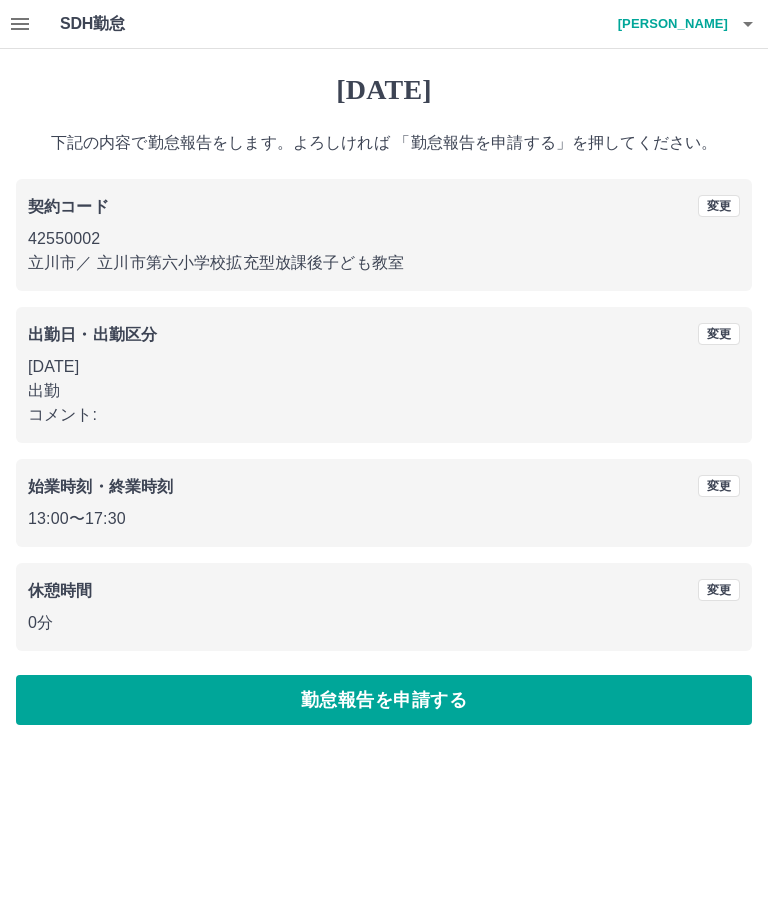 click on "勤怠報告を申請する" at bounding box center (384, 700) 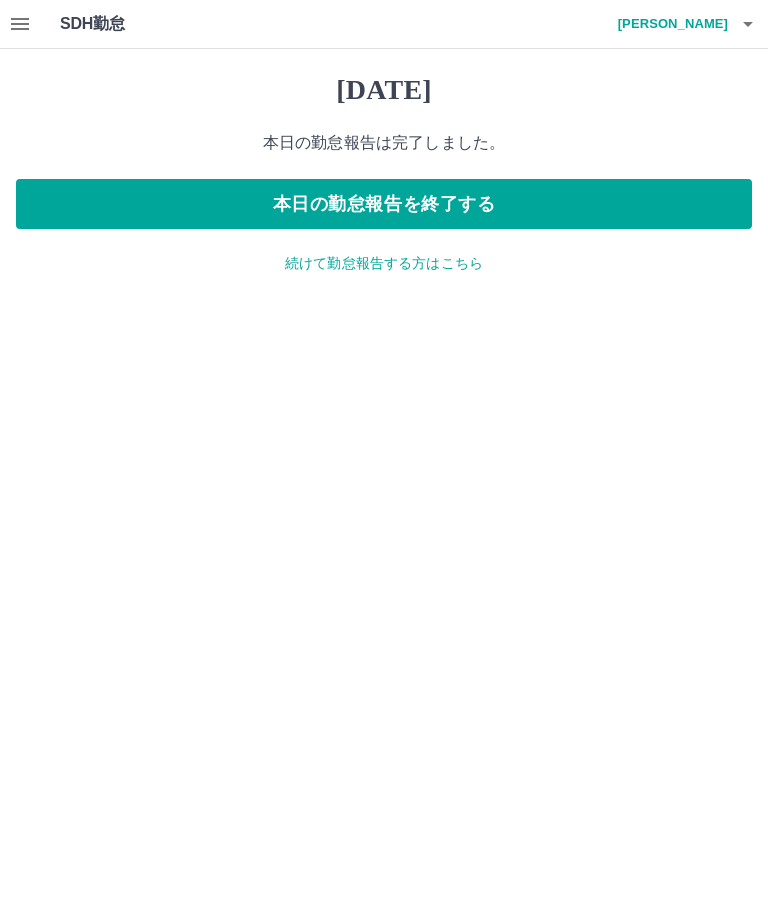 click on "本日の勤怠報告を終了する" at bounding box center (384, 204) 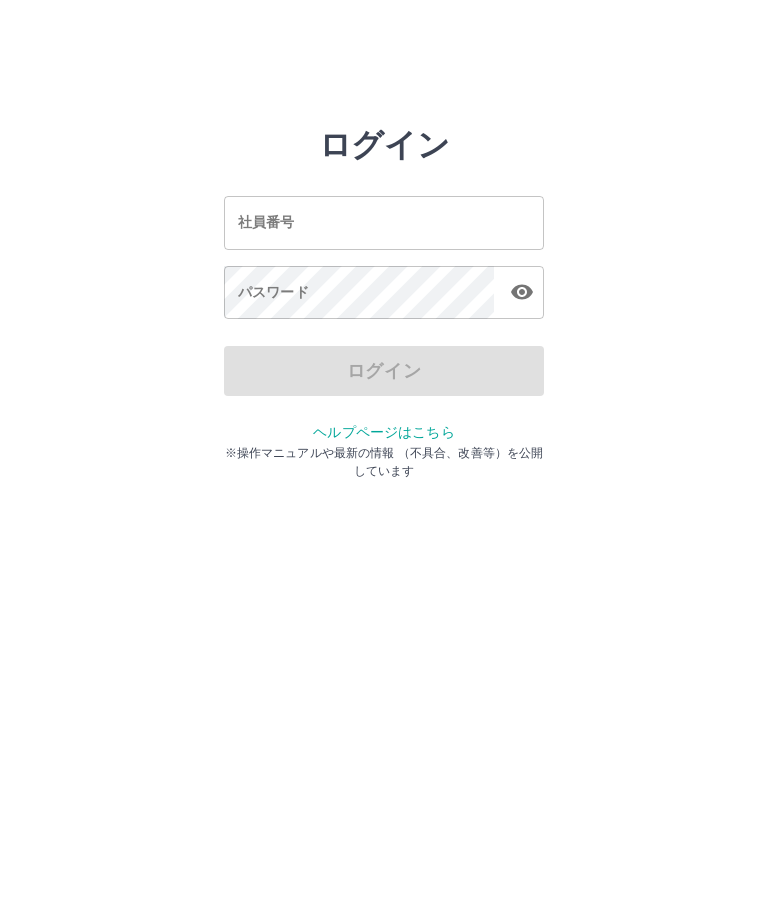 scroll, scrollTop: 0, scrollLeft: 0, axis: both 